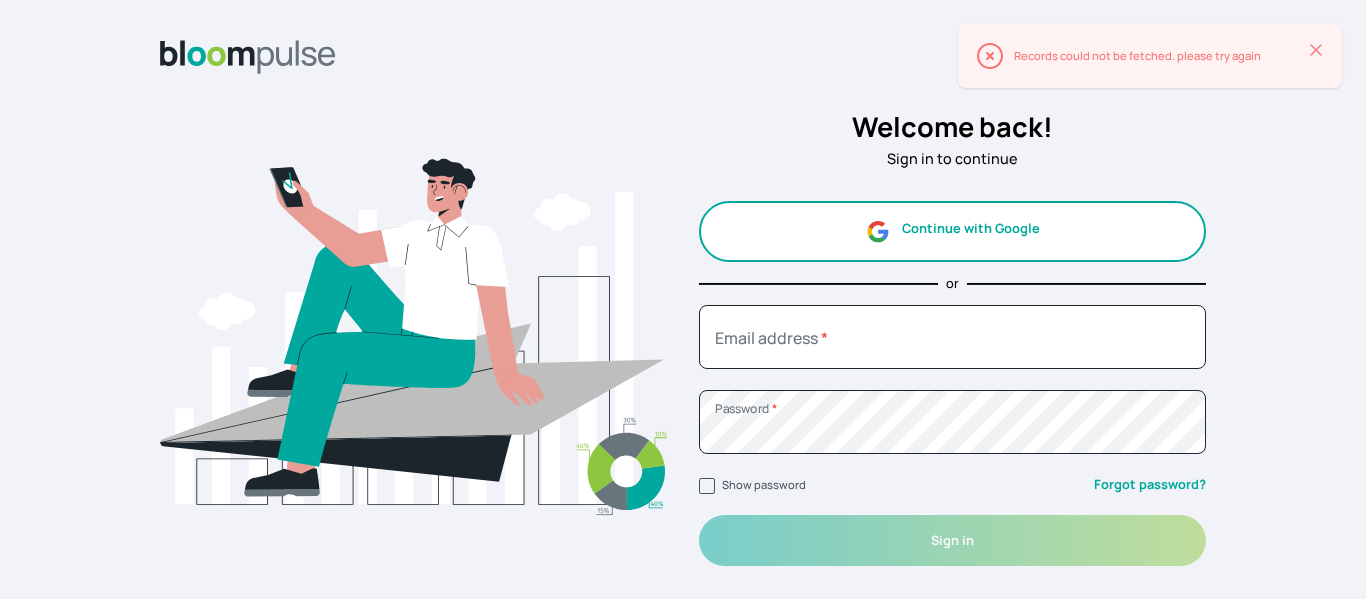 scroll, scrollTop: 0, scrollLeft: 0, axis: both 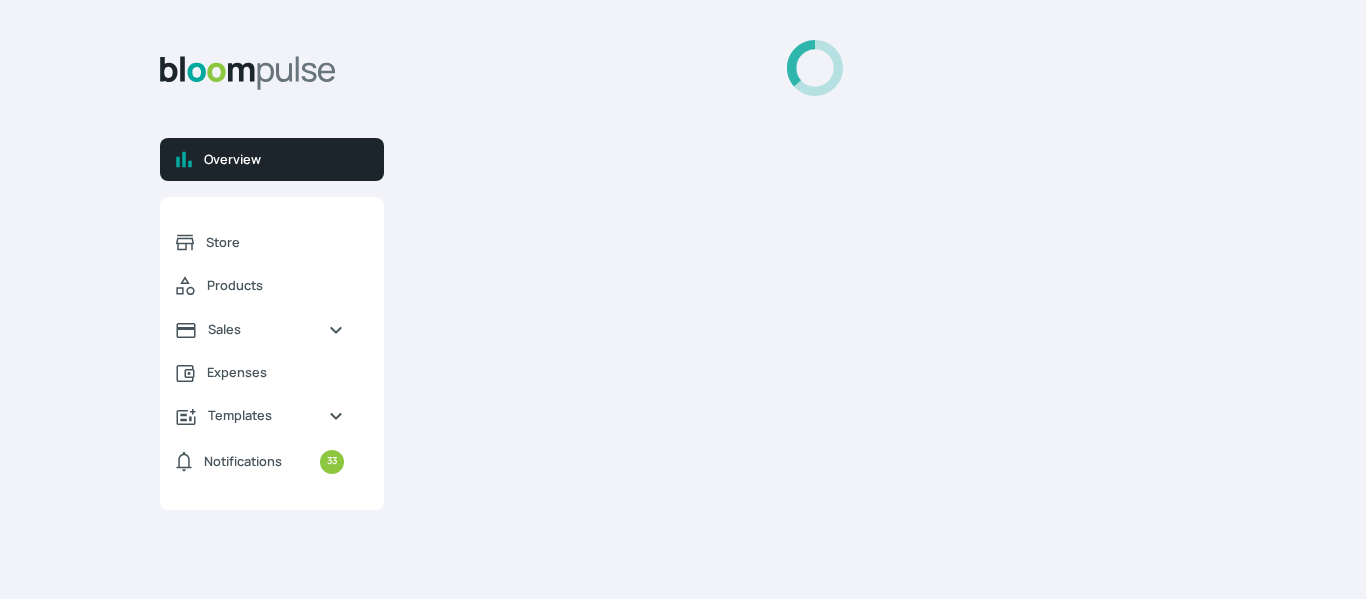 select on "2025" 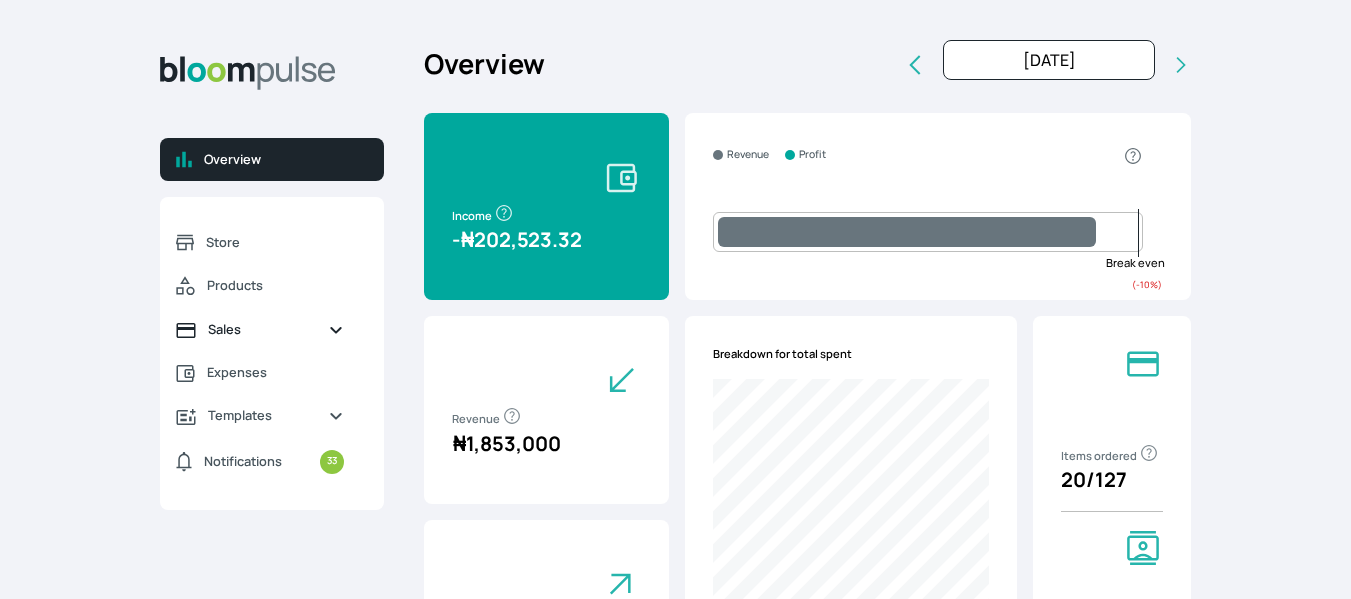 click on "Sales" at bounding box center (260, 329) 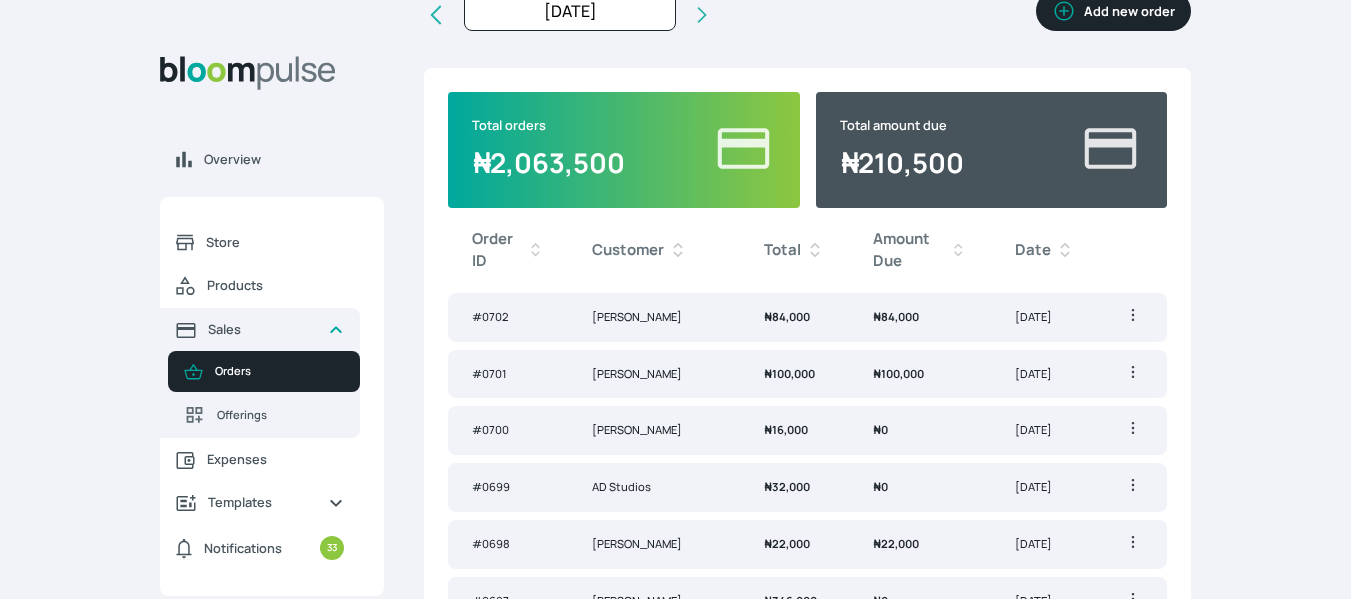 scroll, scrollTop: 123, scrollLeft: 0, axis: vertical 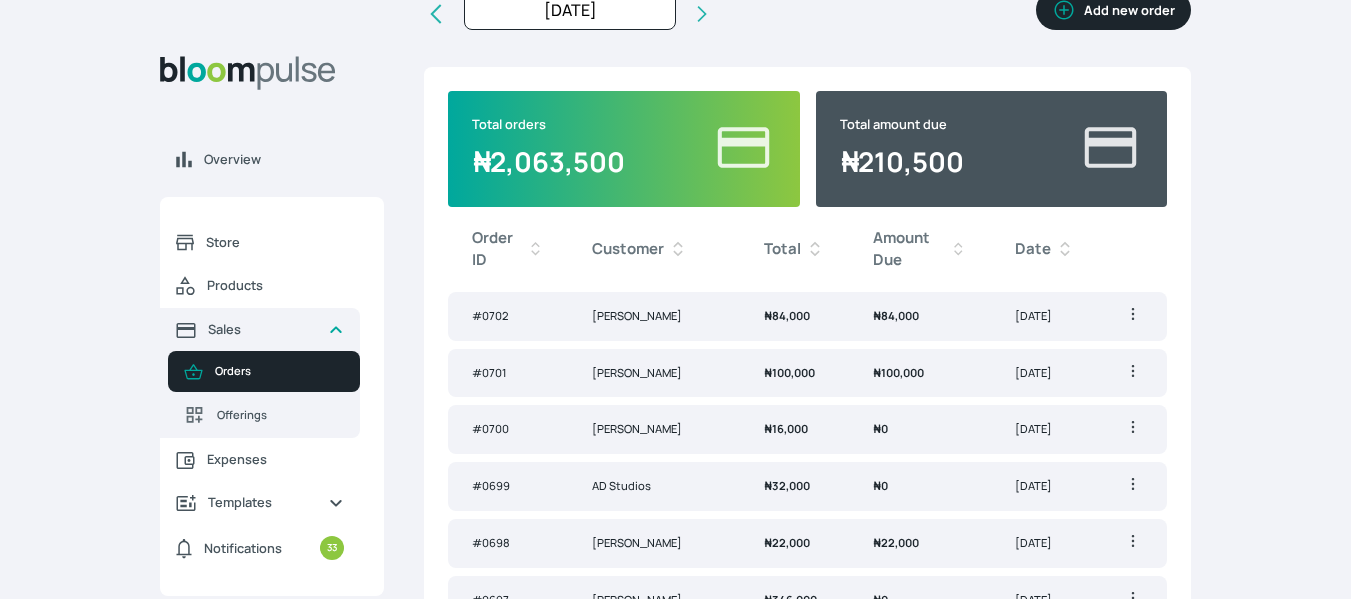 click 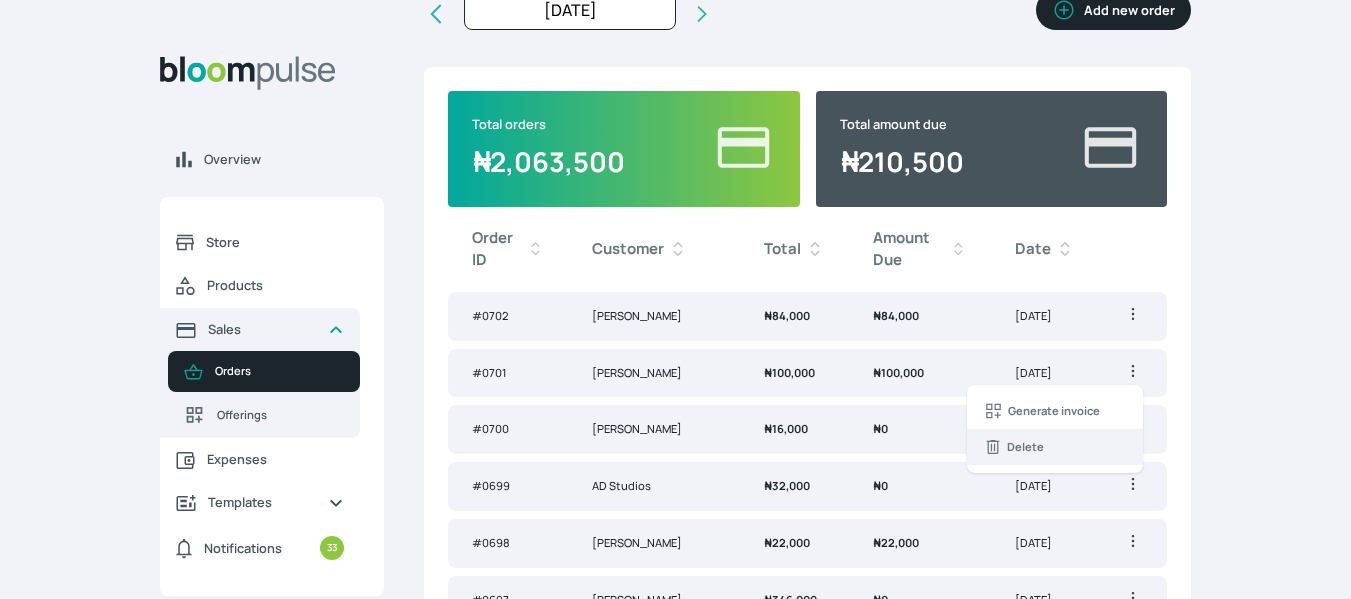 click on "Delete" at bounding box center (1025, 447) 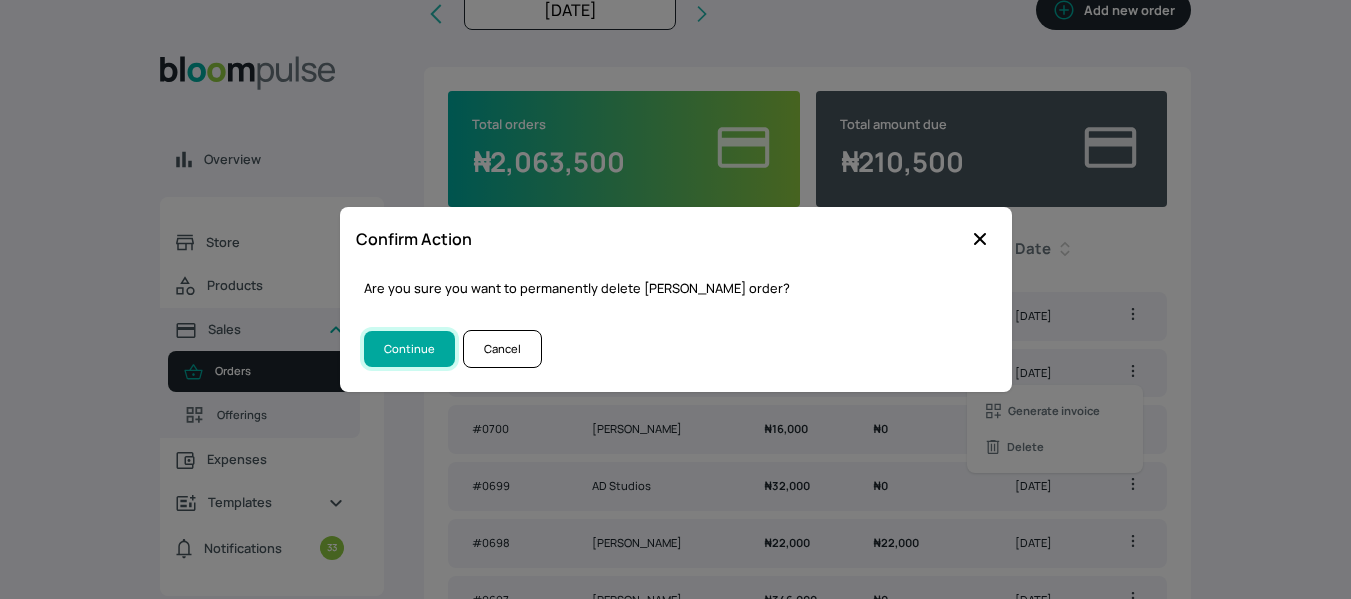 click on "Continue" at bounding box center (409, 349) 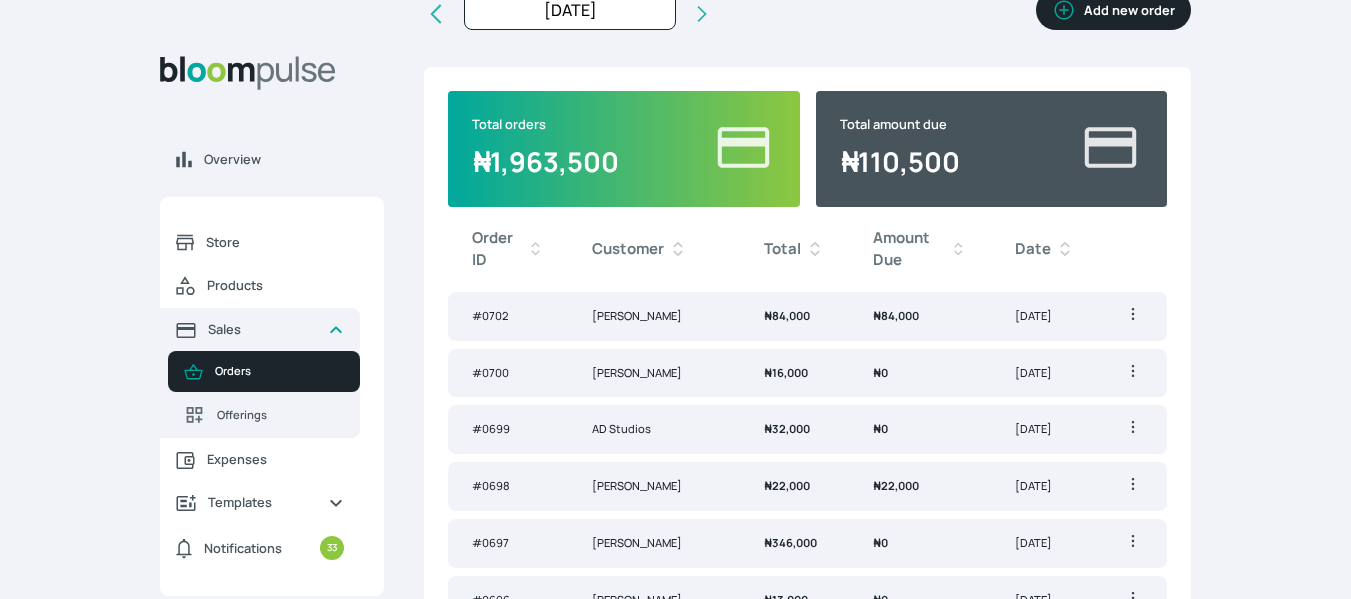 click 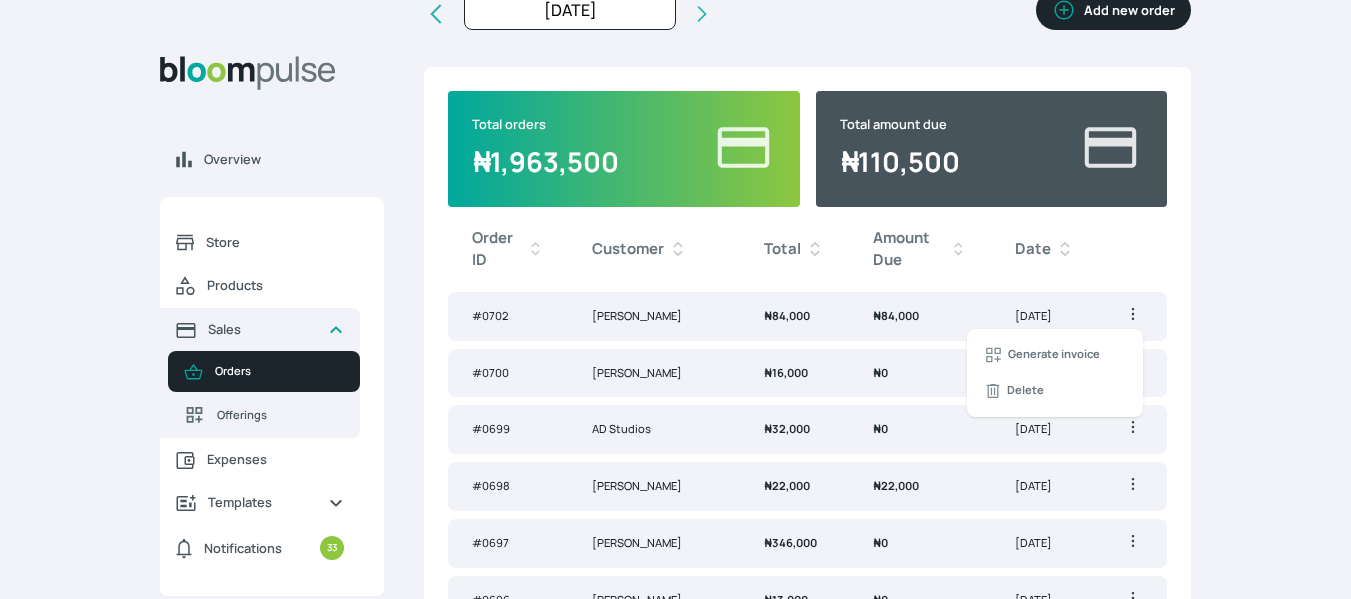 click on "₦ 84,000" at bounding box center [794, 316] 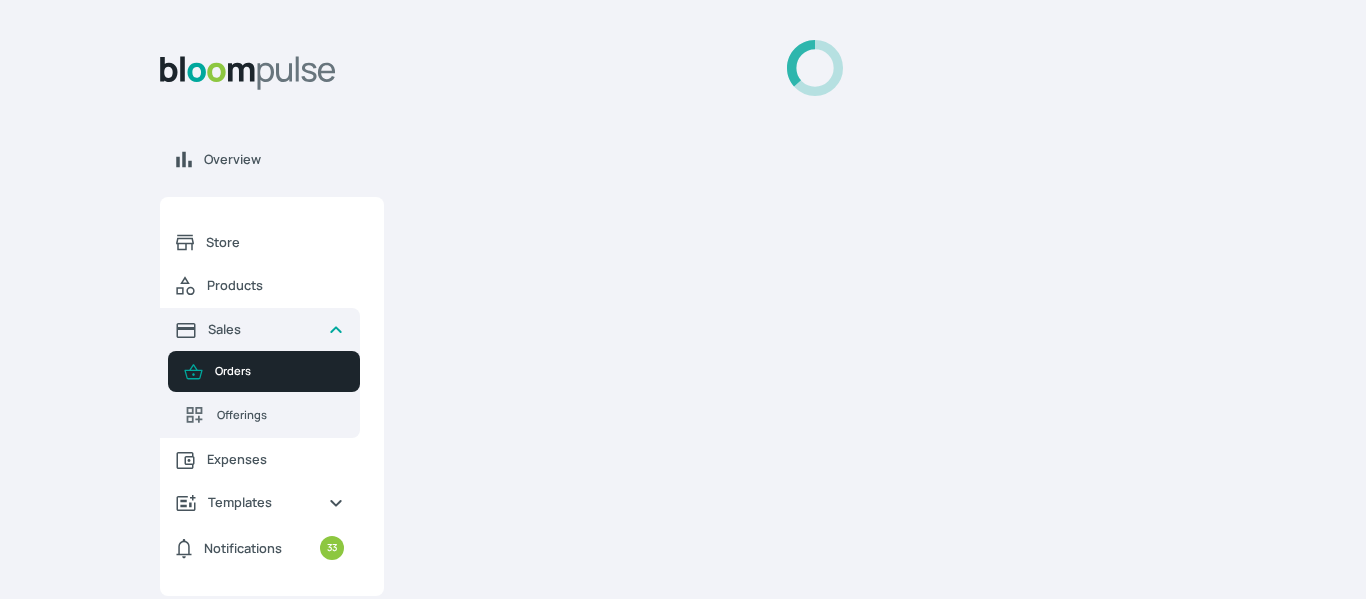 click at bounding box center [815, 307] 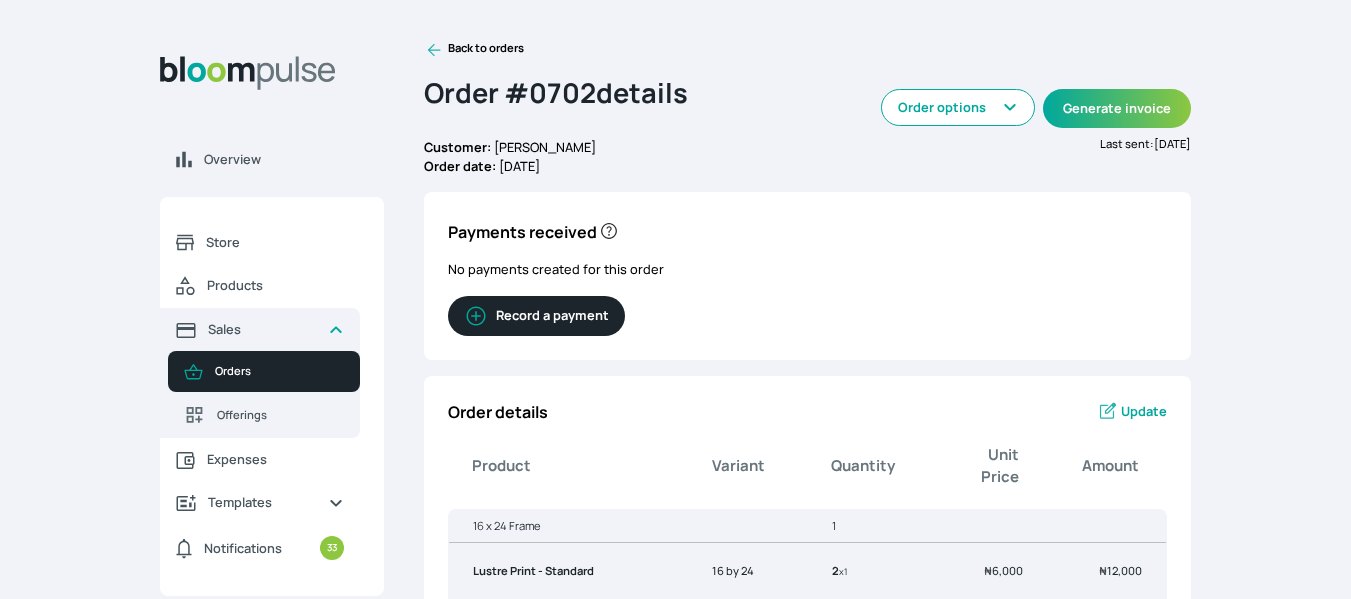 click on "Record a payment" at bounding box center [536, 316] 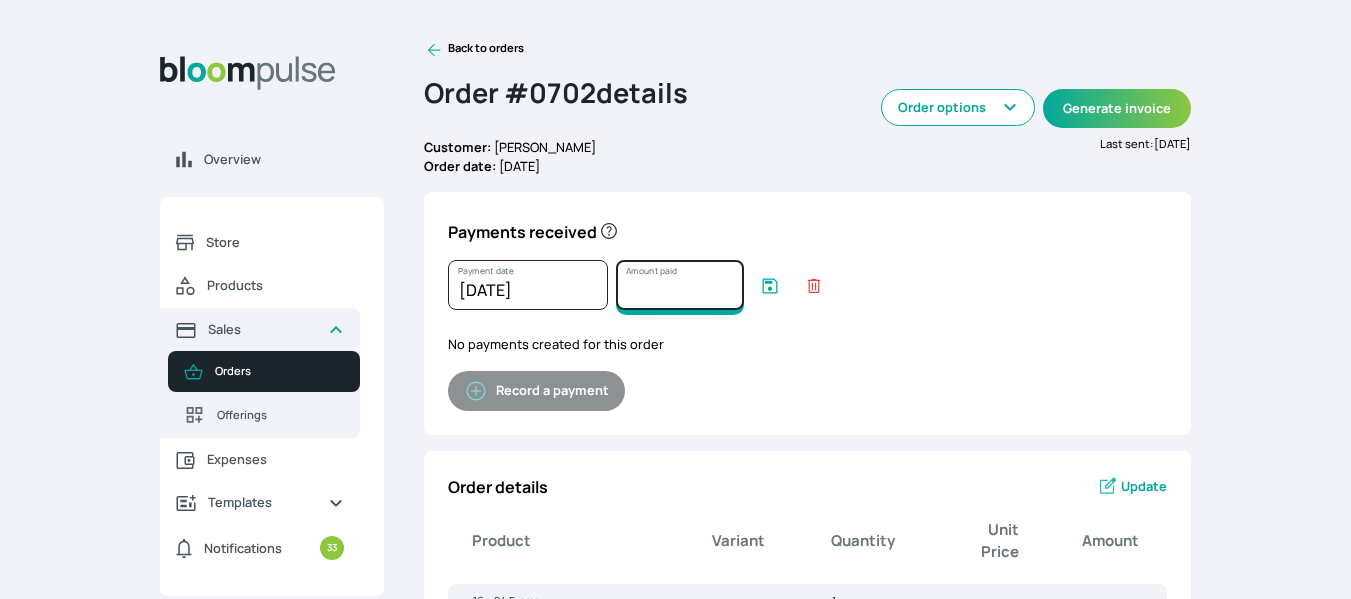 click on "Amount paid" at bounding box center (680, 285) 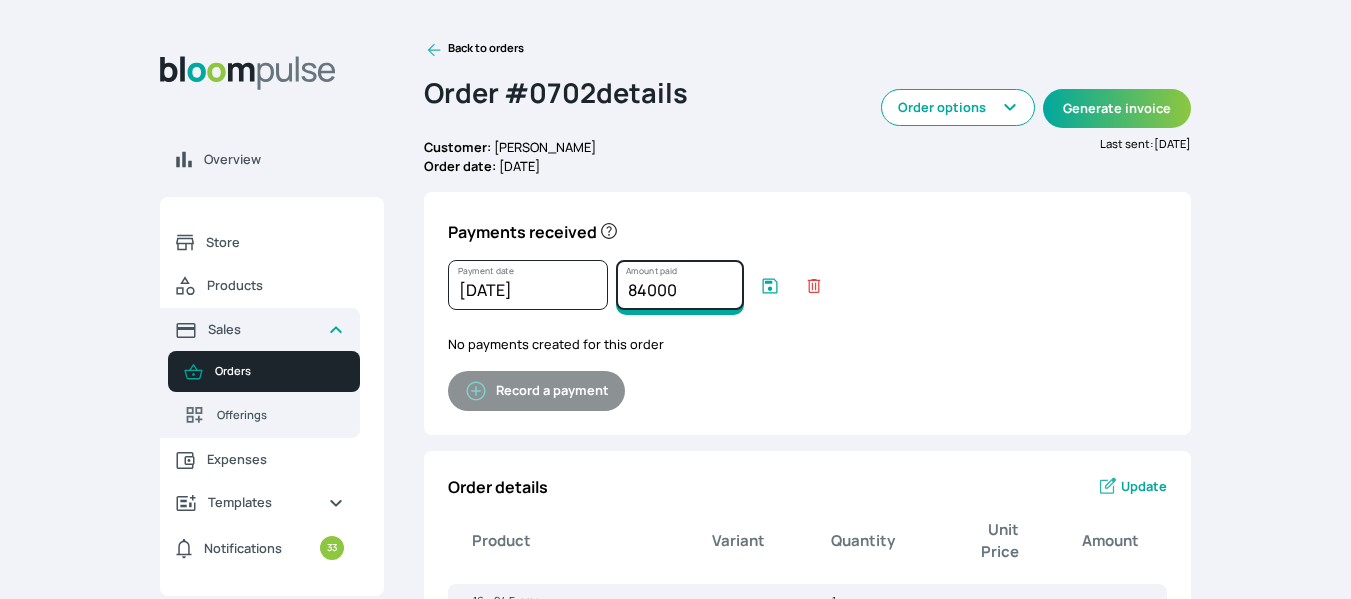 type on "84000" 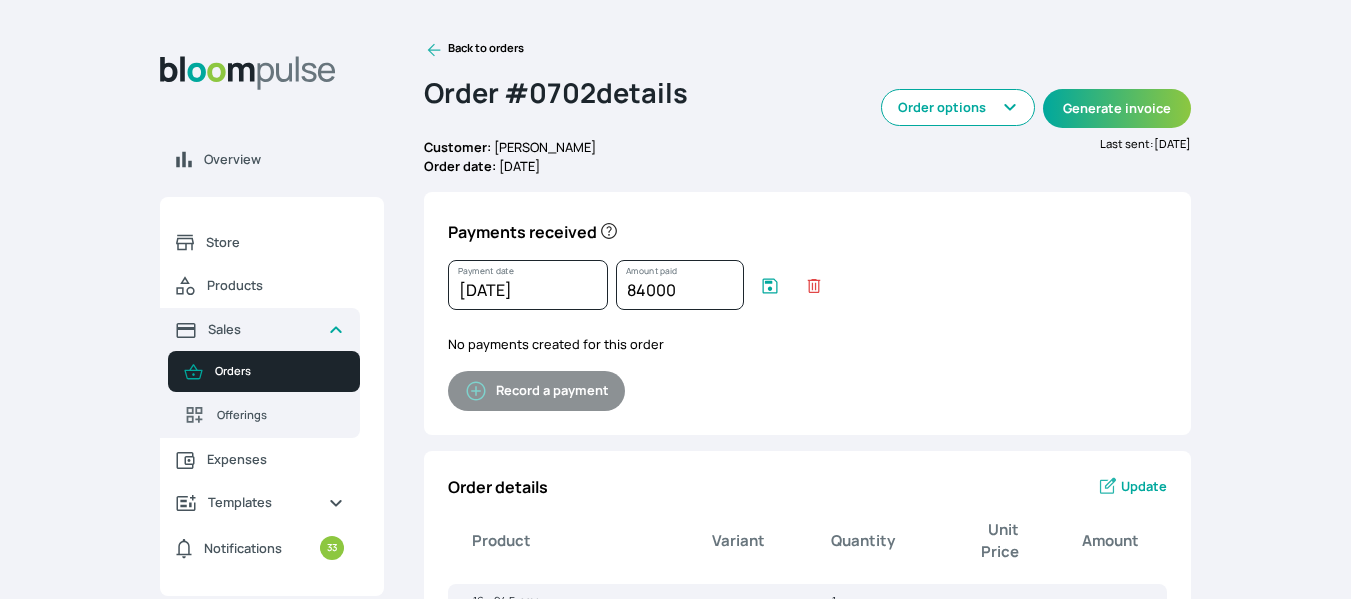 click 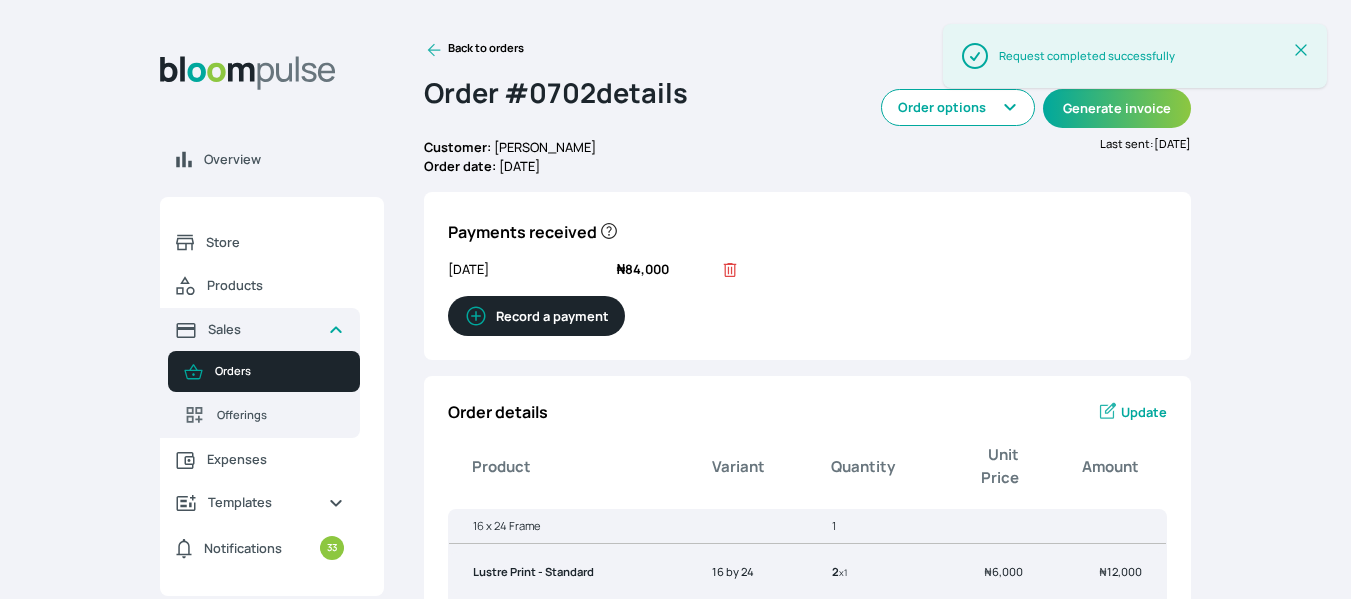click 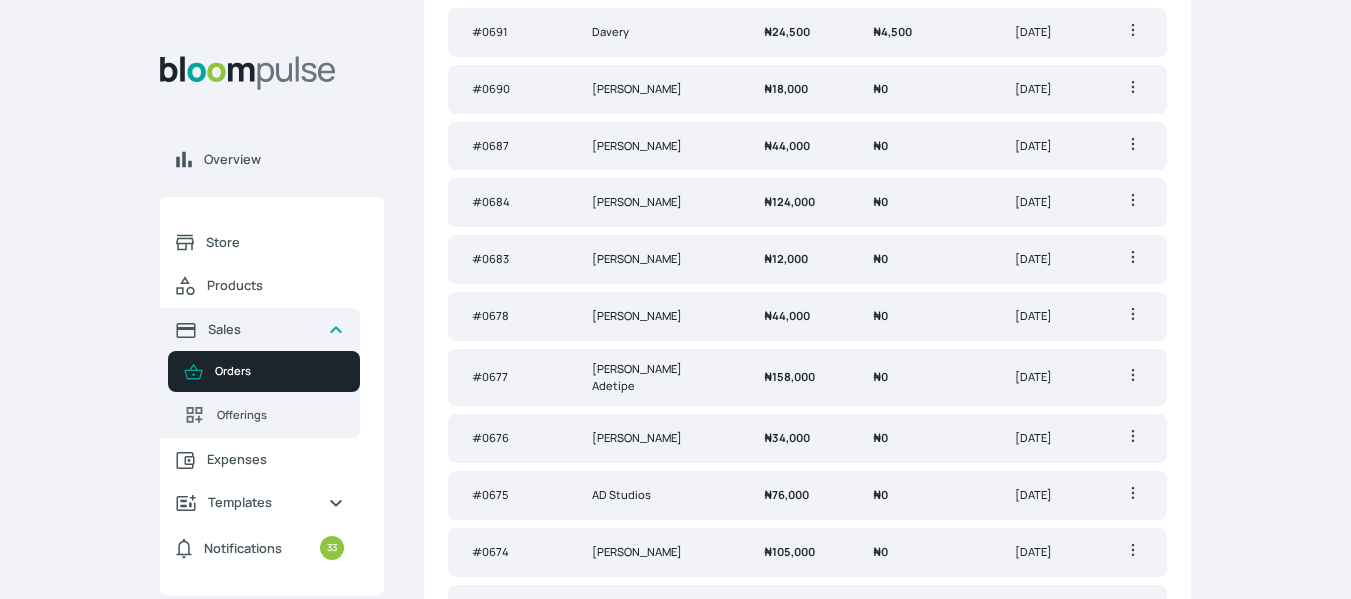 scroll, scrollTop: 864, scrollLeft: 0, axis: vertical 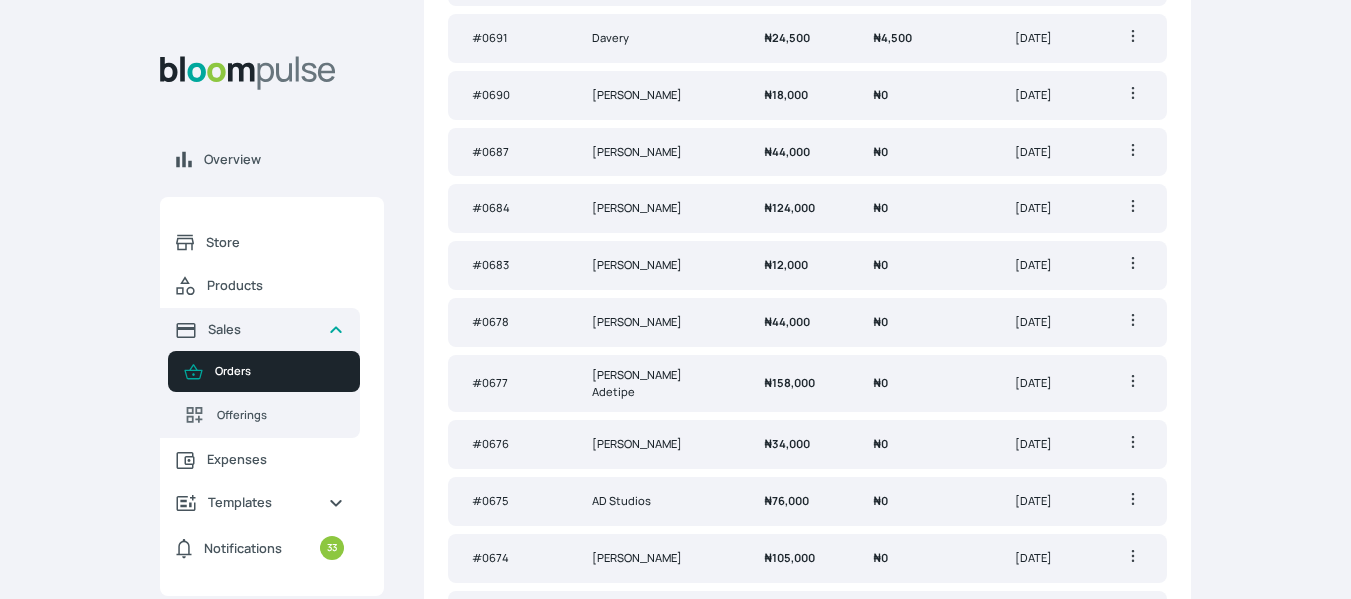 click on "₦ 4,500" at bounding box center (920, 38) 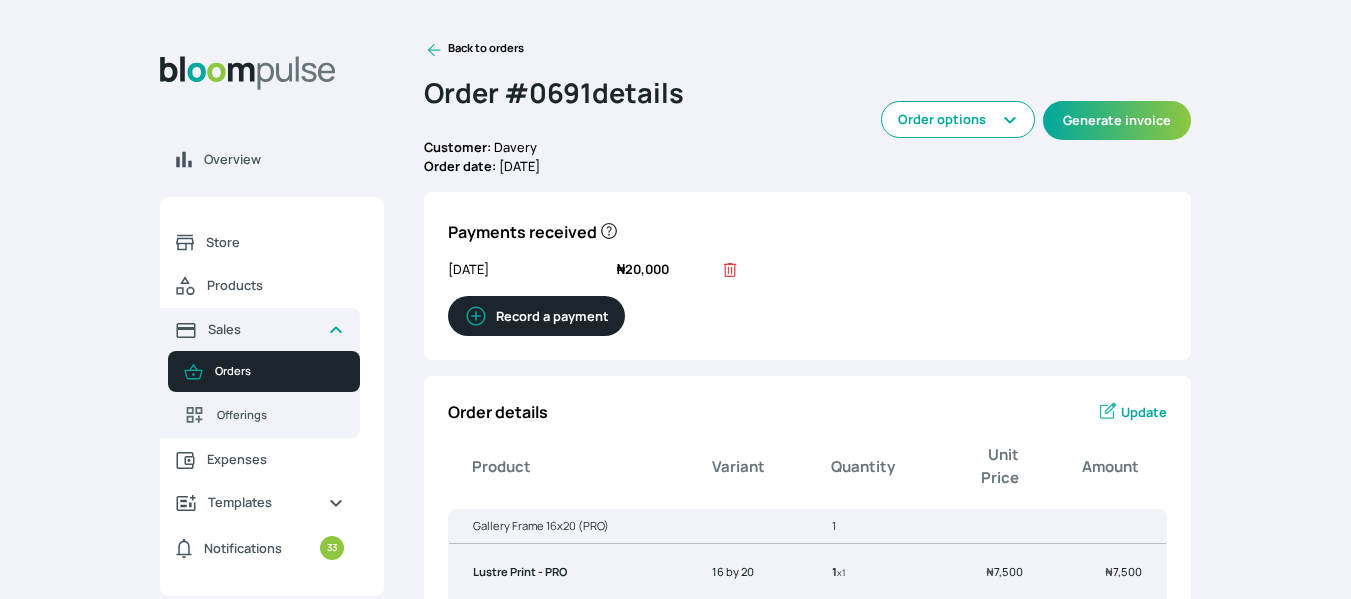 click on "Record a payment" at bounding box center [536, 316] 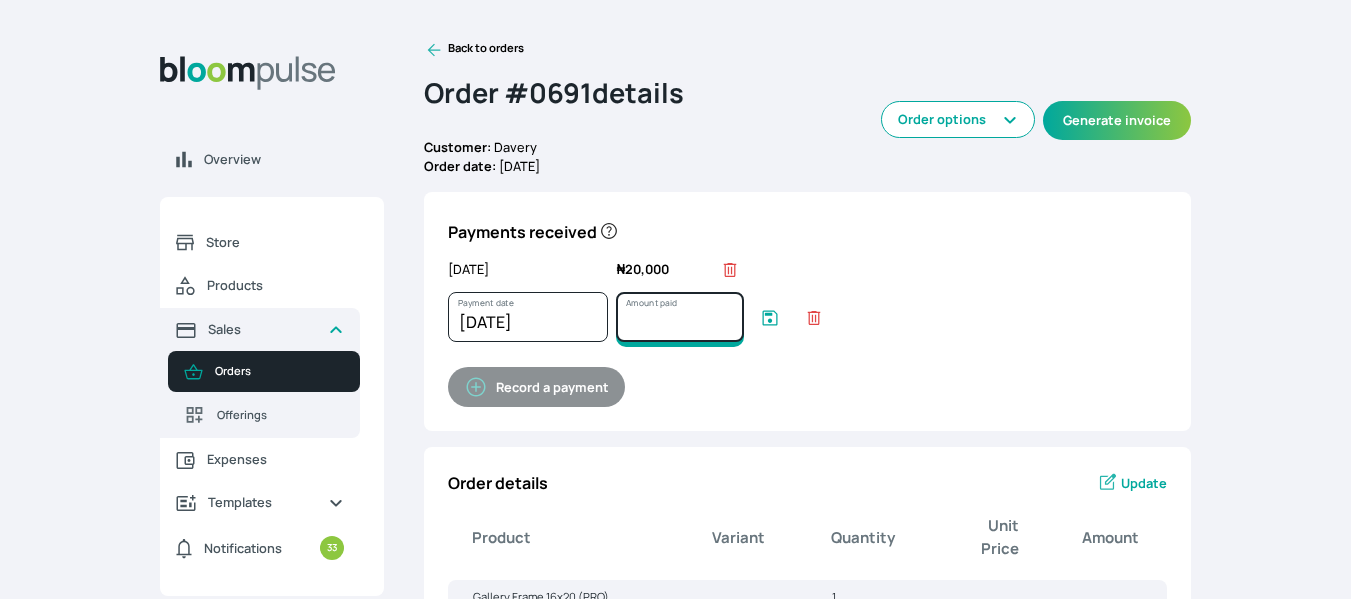 click on "Amount paid" at bounding box center [680, 317] 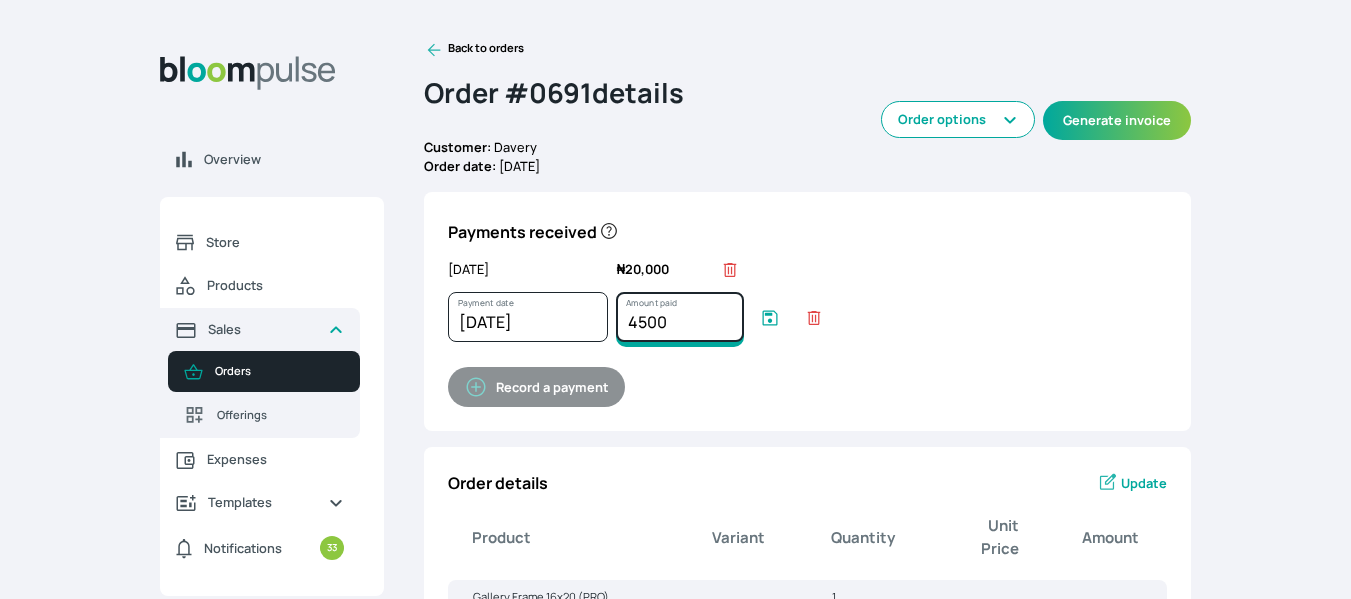 type on "4500" 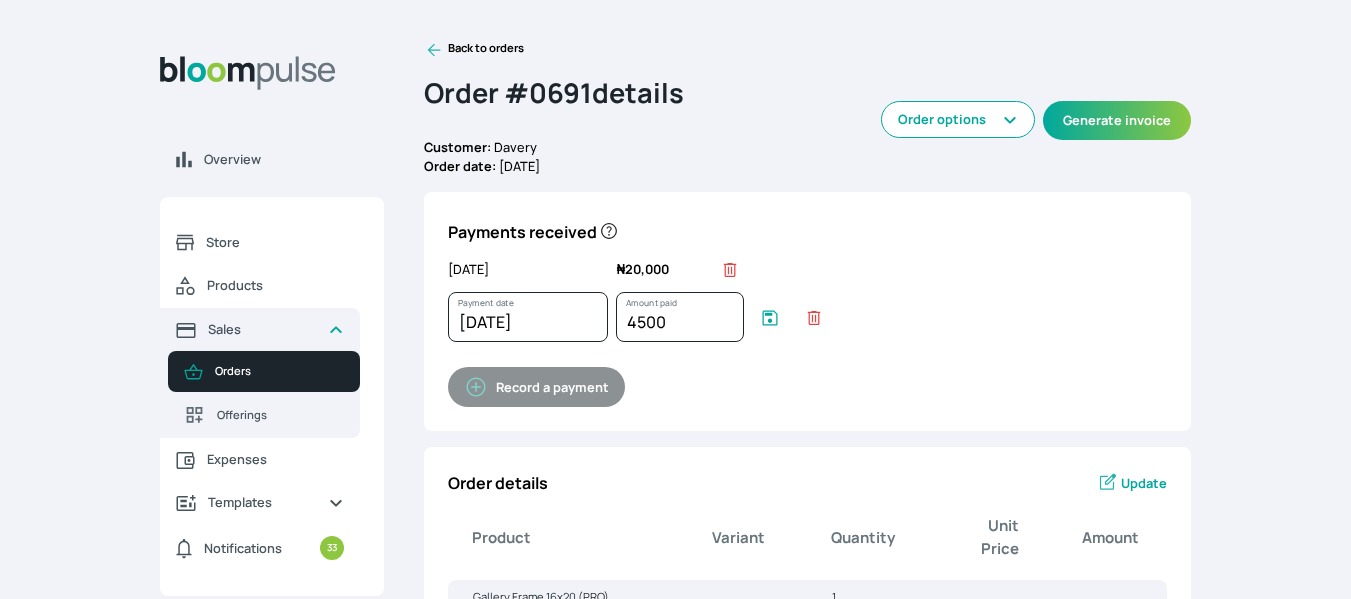 click 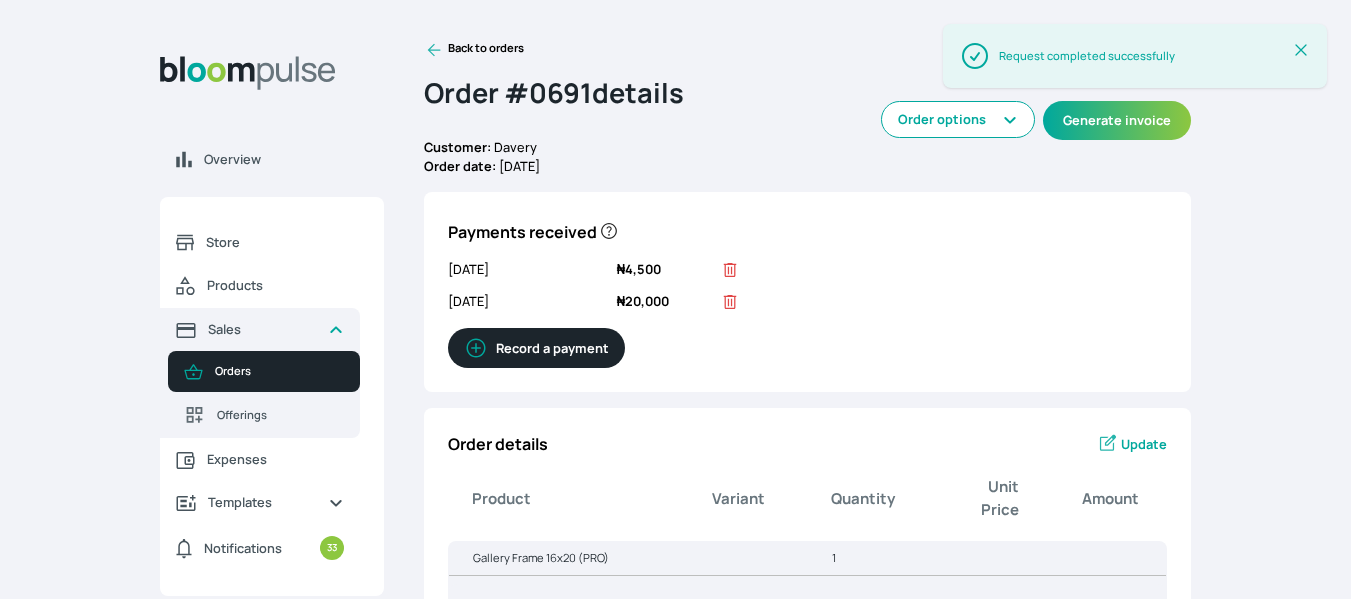 click 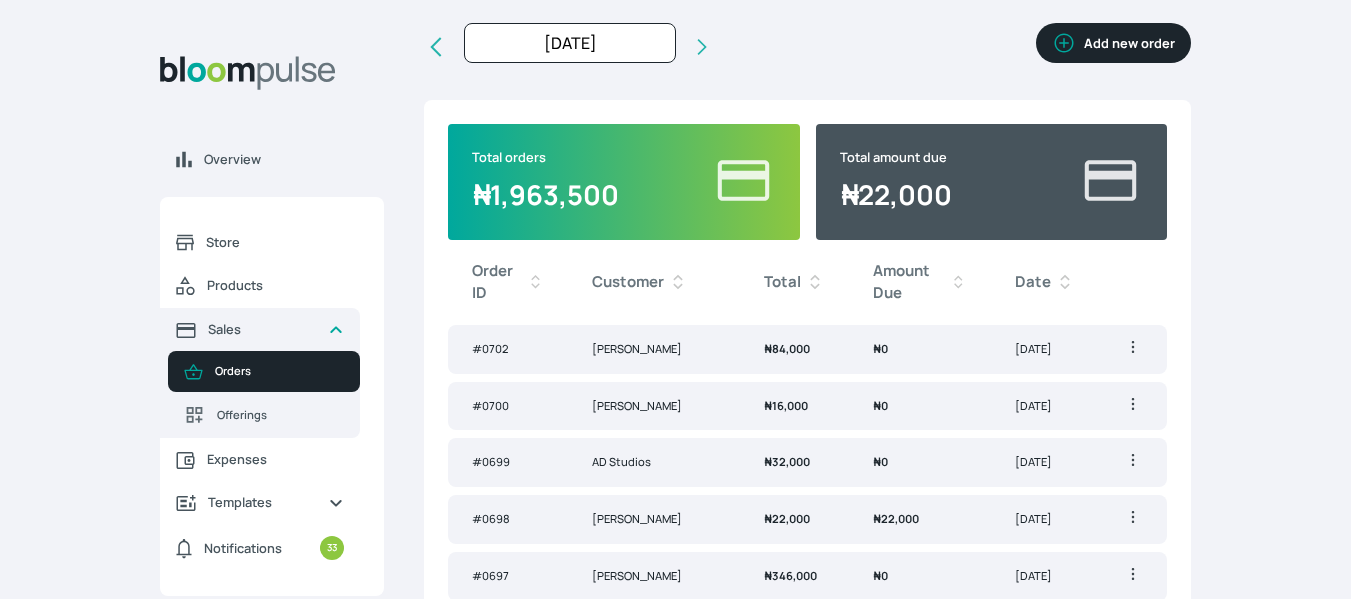 scroll, scrollTop: 0, scrollLeft: 0, axis: both 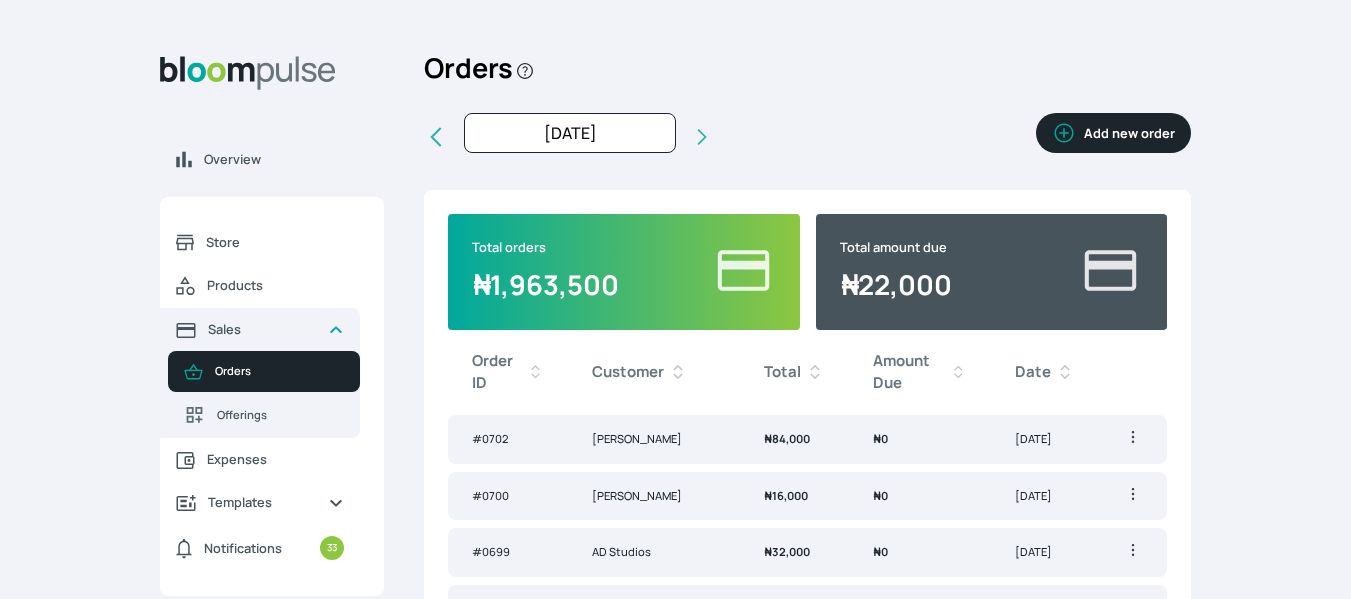 click on "Add new order" at bounding box center [1113, 133] 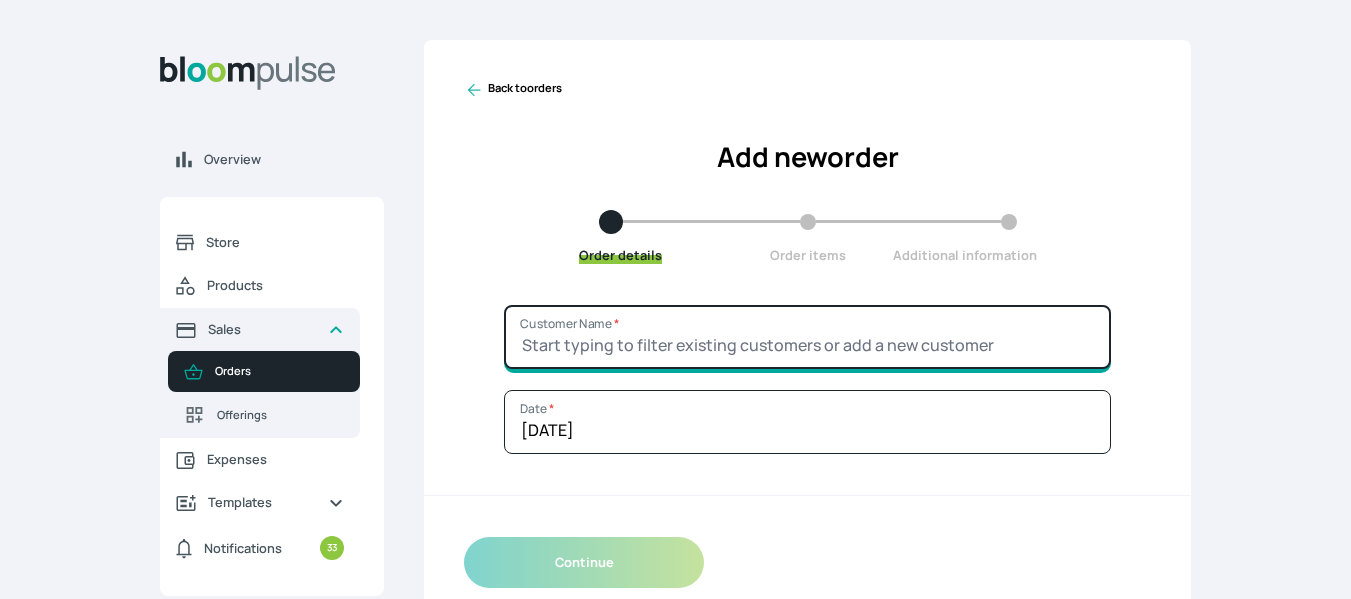 click on "Customer Name    *" at bounding box center [807, 337] 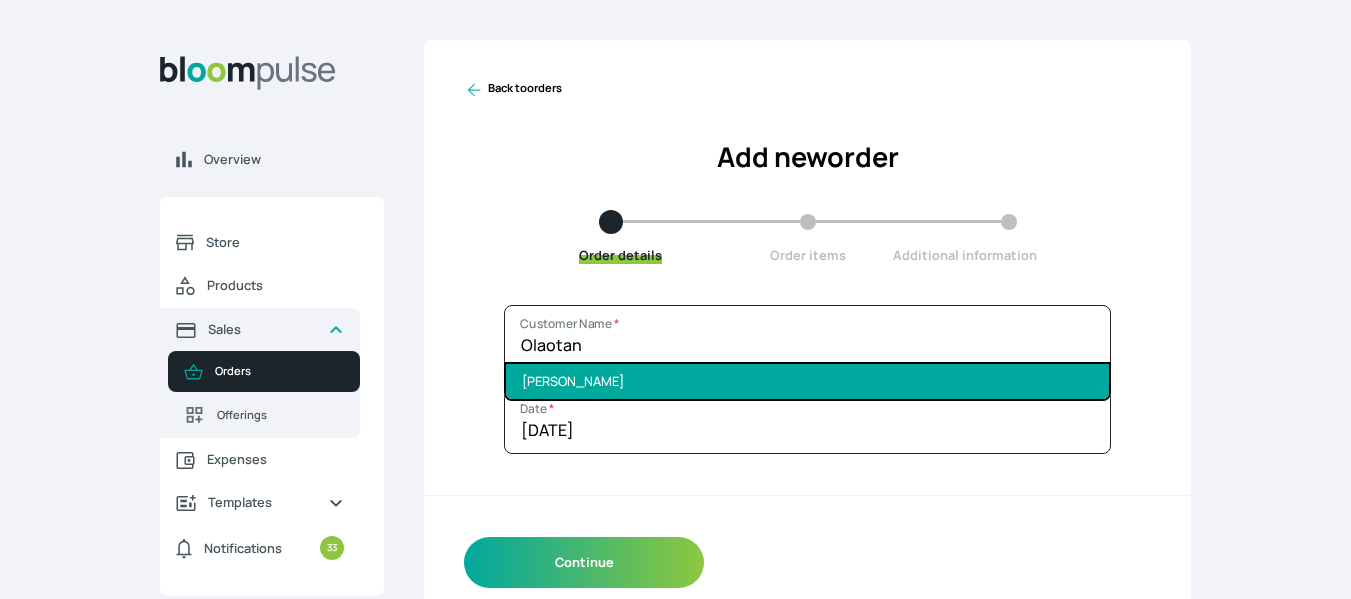click on "[PERSON_NAME]" at bounding box center [807, 381] 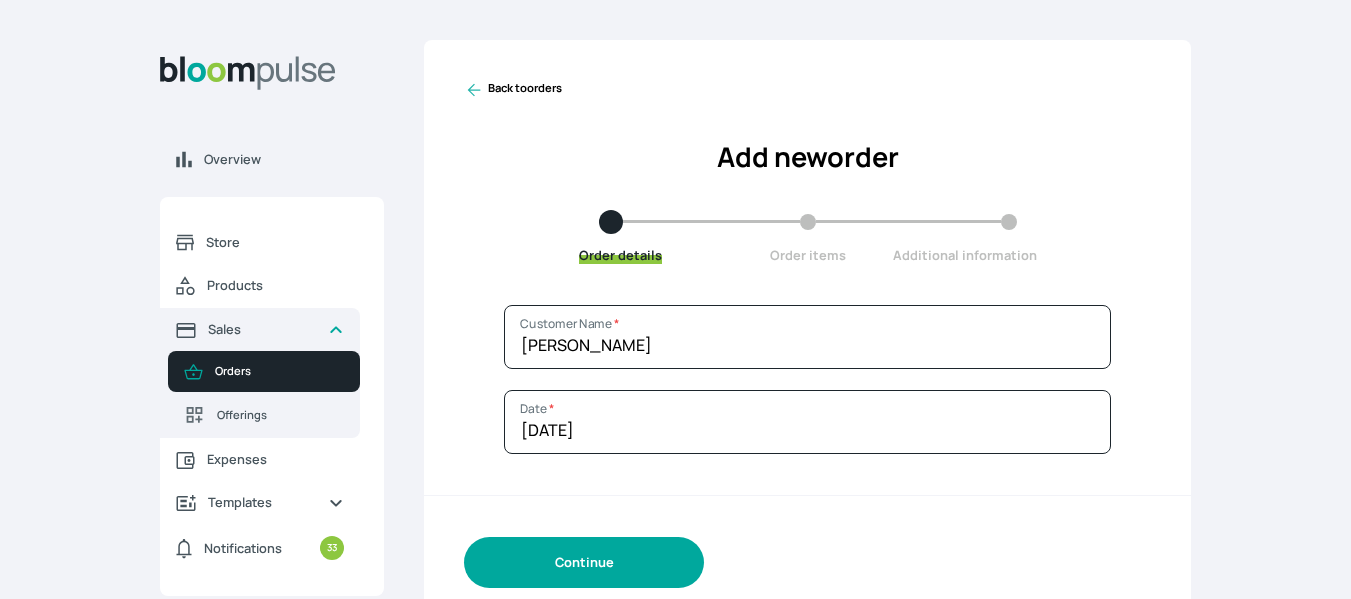 click on "Continue" at bounding box center [584, 562] 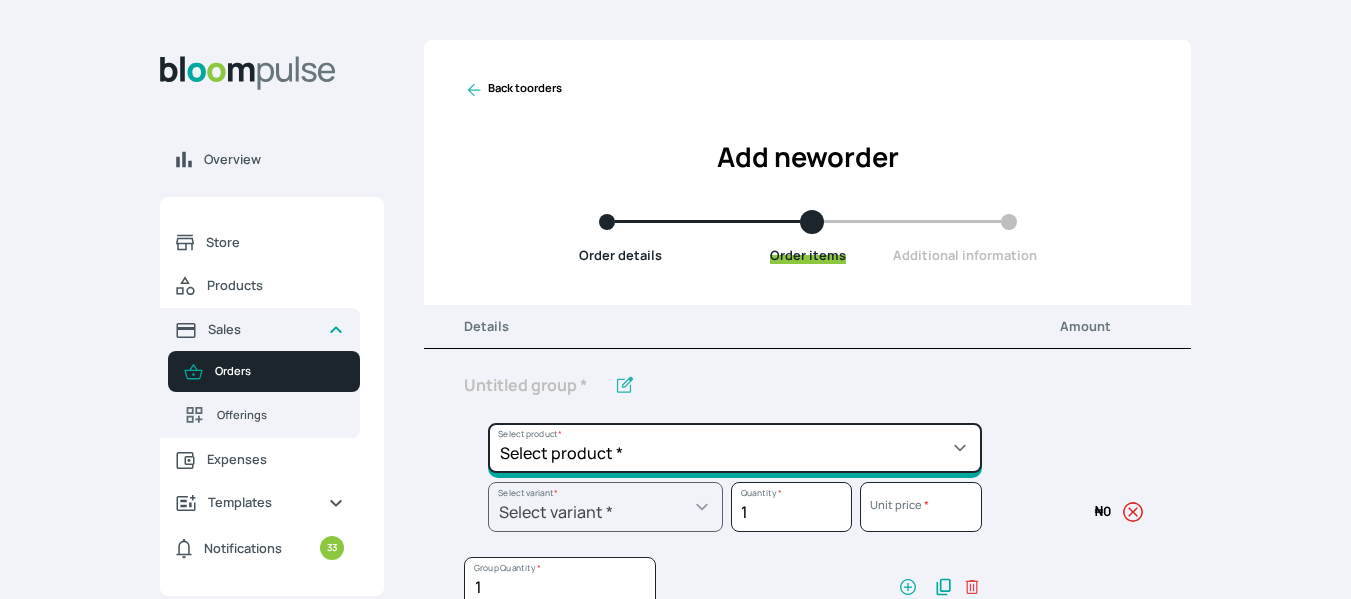 click on "Select product * Big Frame (Black) Canvas Print Canvas Print - Standard Canvas Stretching Certificate Printing Dry Mount Lamination Express Order Floating Frame Foam board mount with Matting Folio Box Frame Bracing Frame Stand Gallery Frame - Black Gallery Frame - Brown Gallery Frame - Cream Gallery Frame - White Gallery Rental Lustre Print - PRO Lustre Print - Standard Photowood Print Lamination Slim Gallery Frame - Black White Matting White Mount Board 5mm Wooden Frame" at bounding box center (735, 448) 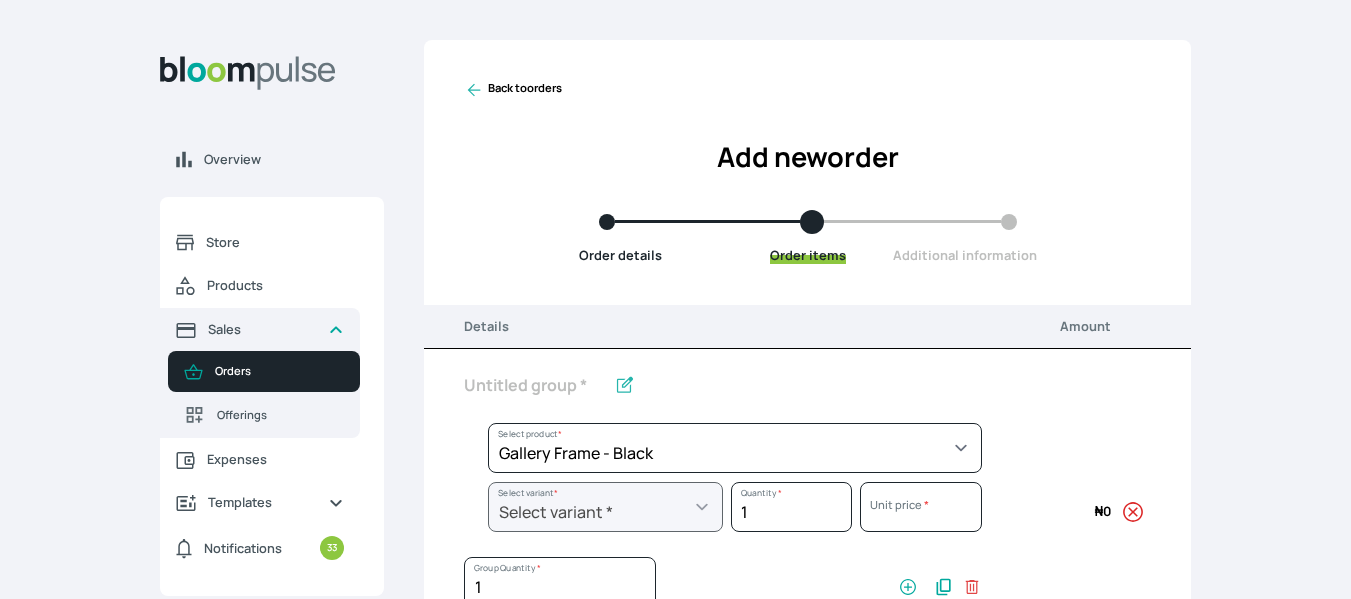 select on "5fa67804-61d7-459d-93b4-9e8949636f1b" 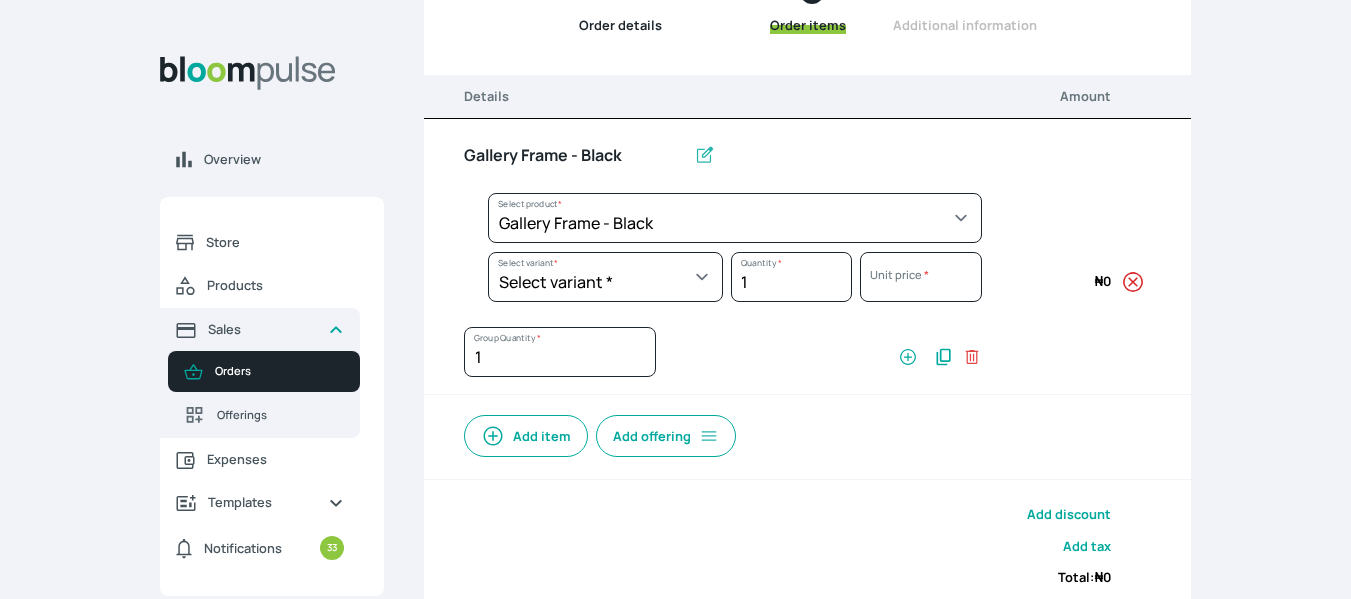 scroll, scrollTop: 232, scrollLeft: 0, axis: vertical 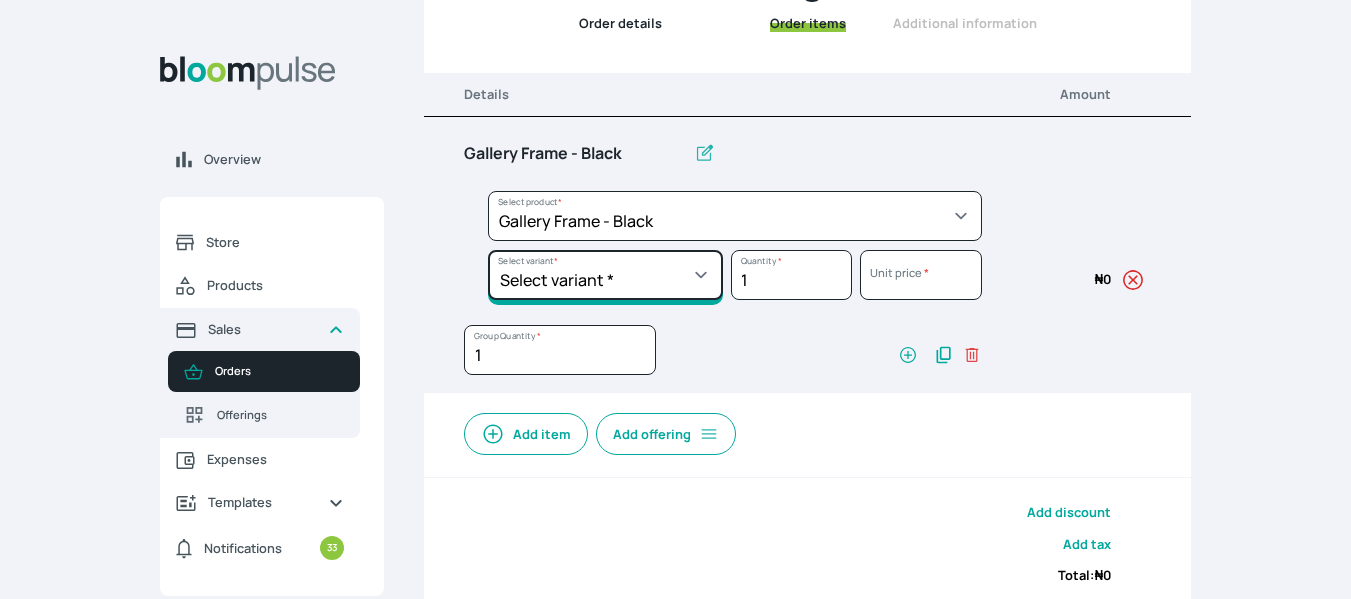 click on "Select variant * 10 by 10 10 by 12 10 by 13 10 by 15 10 by 16 11 by 12 11 by 14 12 by 12 12 by 13 12 by 14 12 by 15 12 by 16 12 by 18 12 by 20 14 by 18 14 by 20 14 by 24 14 by 8 16 by 16 16 by 20 16 by 22 16 by 24 16 by 29 18 by 18 18 by 22 18 by 24 18 by 26 18 by 28 20 by 20 20 by 22 20 by 24 20 by 25 20 by 26 20 by 28 20 by 30 20 by 36 20 by 40 21 by 9 24 by 30 24 by 34 24 by 36 24 by 40 26 by 36 26 by 38 27 by 39 27 by 48 28 by 14 28 by 35 28 by 52 30 by 36 30 by 40 30 by 45 30 by 60 32 by 48 33 by 45 34 by 45 36 by 34 36 by 44 36 by 48 36 by 72 38 by 48 39 by 47 40 by 50 41 by 48 48 by 72 5 by 7 50 by 70 51 by 34 6 by 7 6 by 8 60 by 40 72 by 36 8 by 10 8 by 12 8.3 by 11.7 84 by 32 9 by 8 9.5 by 11.5" at bounding box center [605, 275] 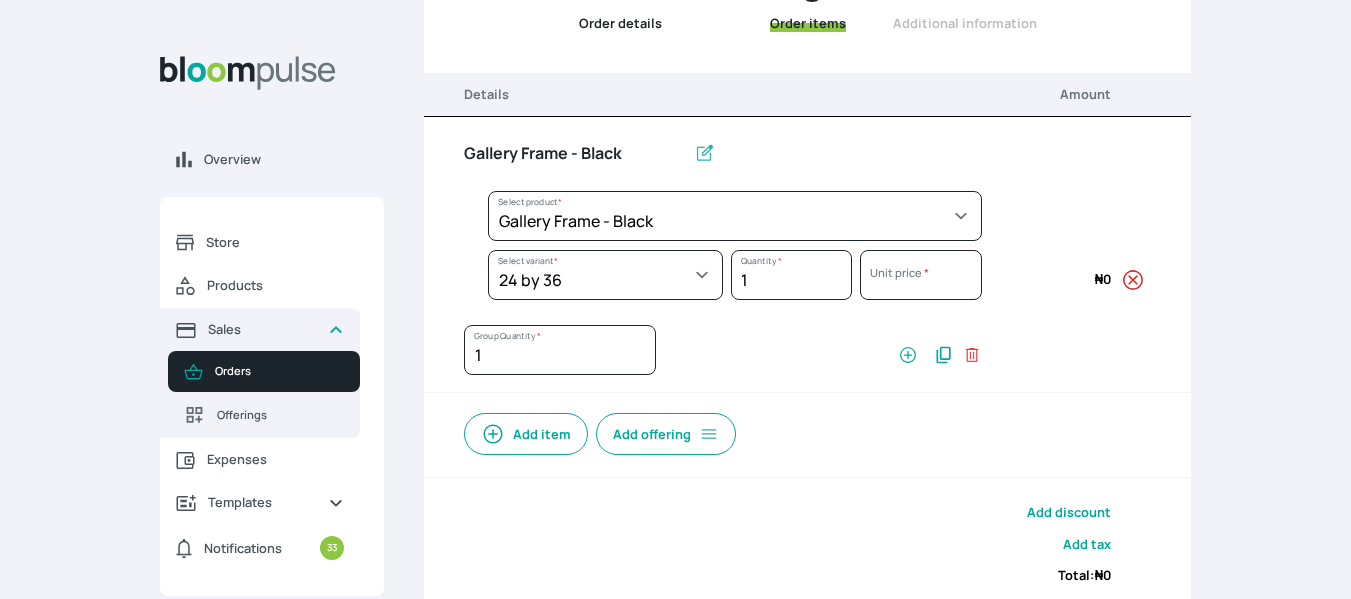 select on "5fa67804-61d7-459d-93b4-9e8949636f1b" 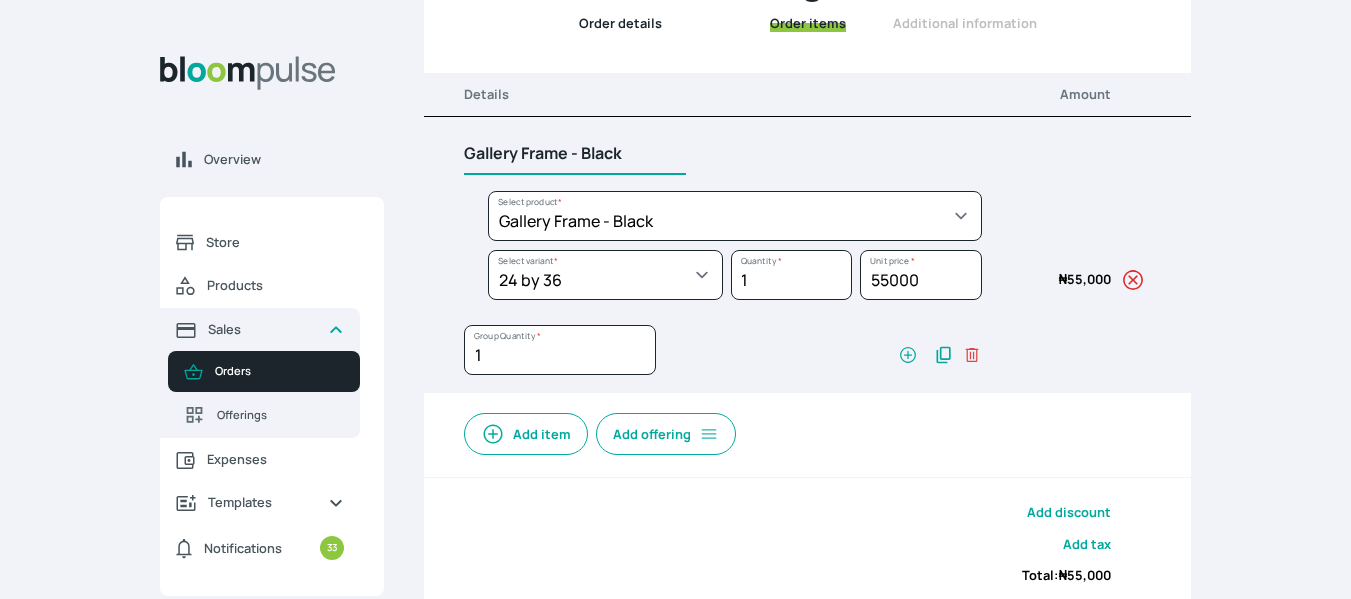 click on "Gallery Frame - Black" at bounding box center (575, 154) 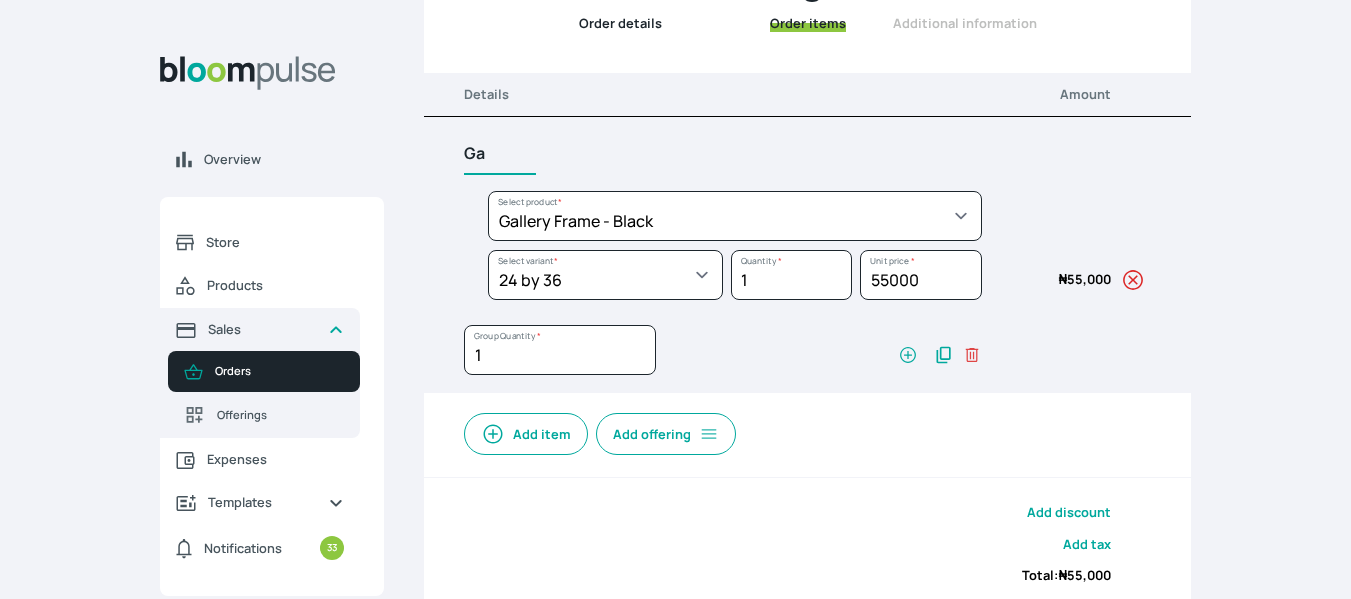 type on "G" 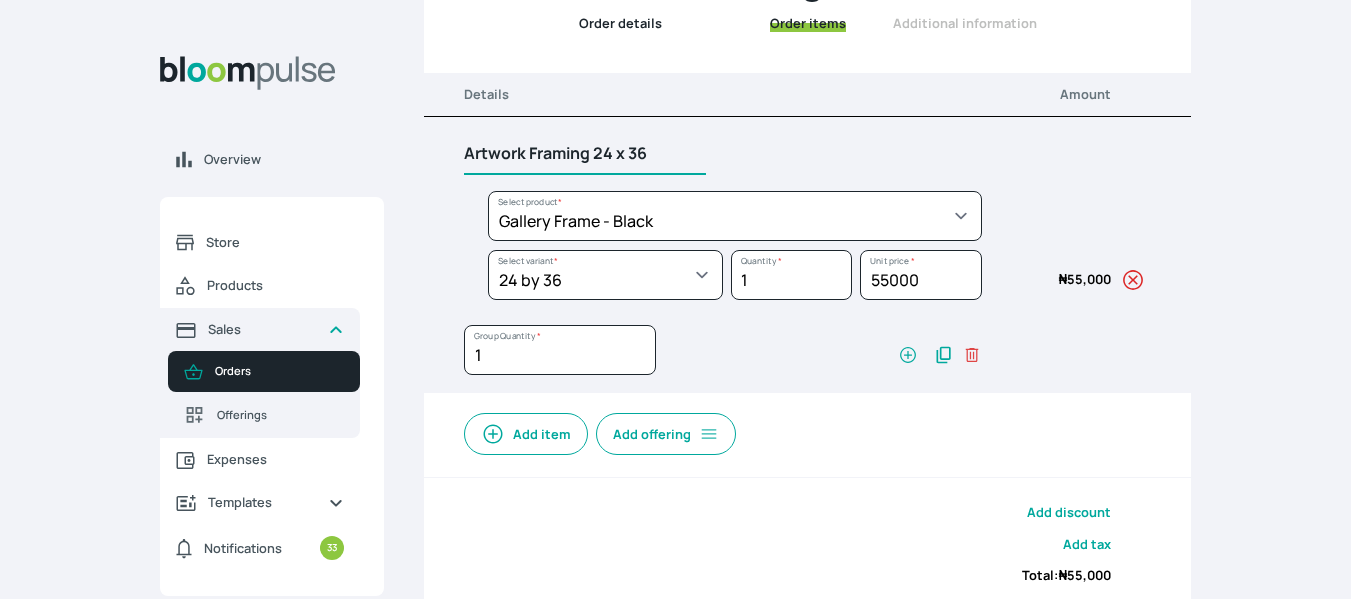 scroll, scrollTop: 375, scrollLeft: 0, axis: vertical 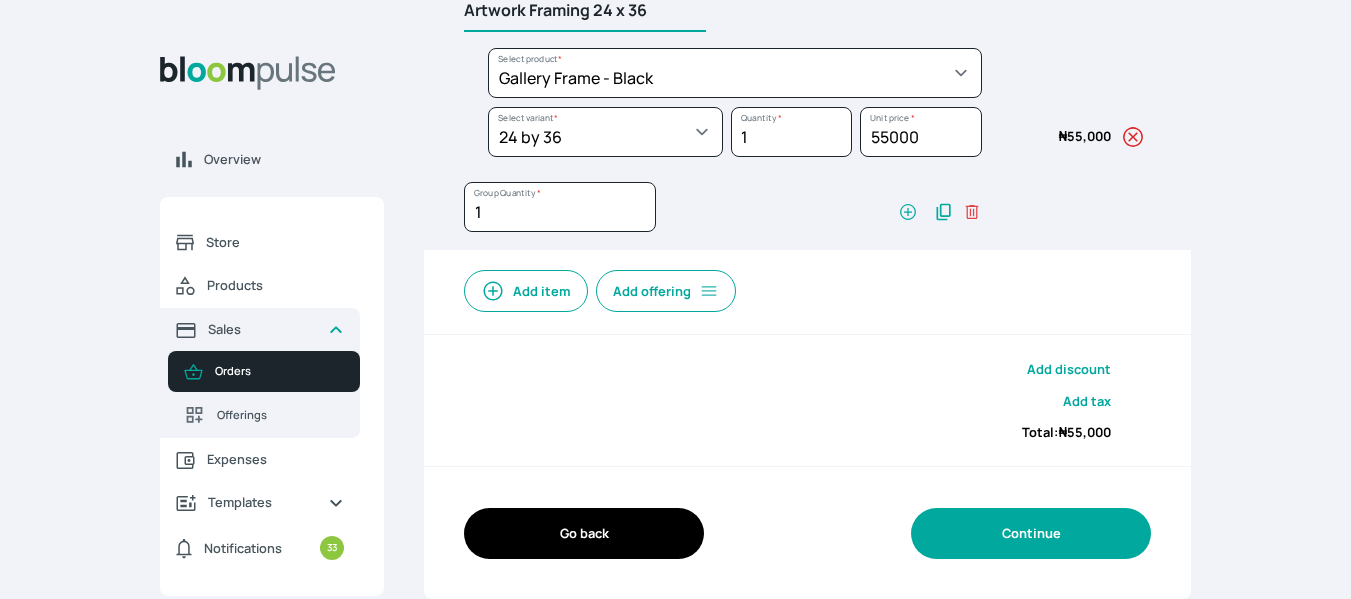 type on "Artwork Framing 24 x 36" 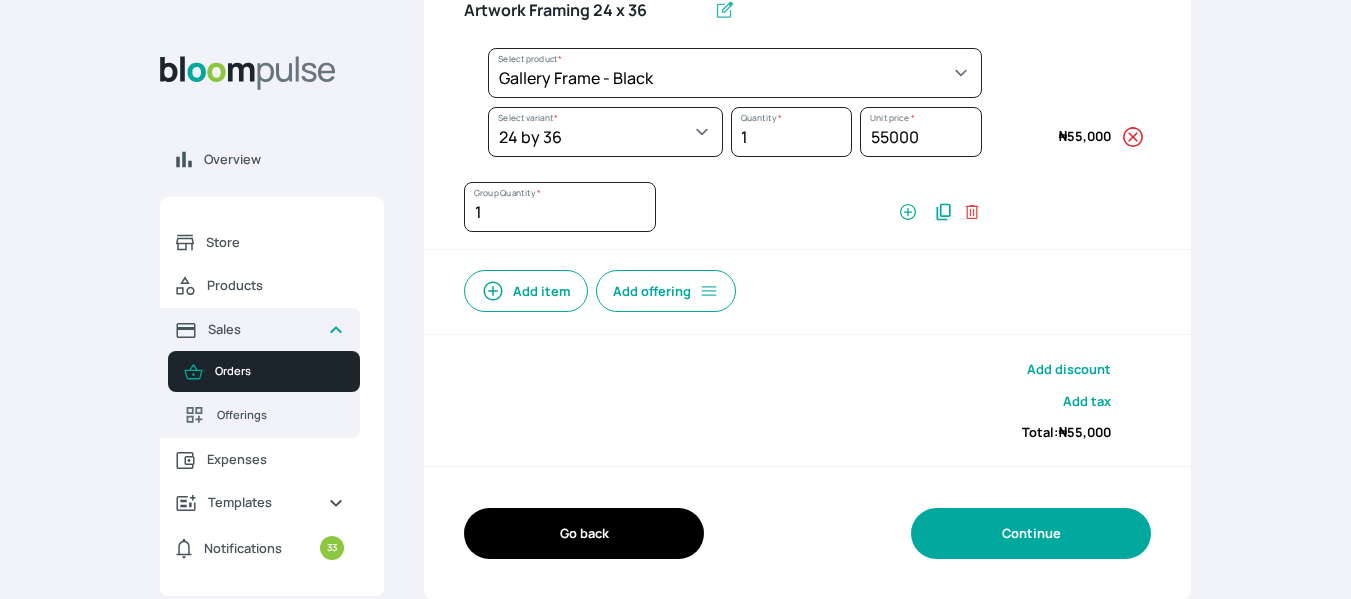 click on "Continue" at bounding box center (1031, 533) 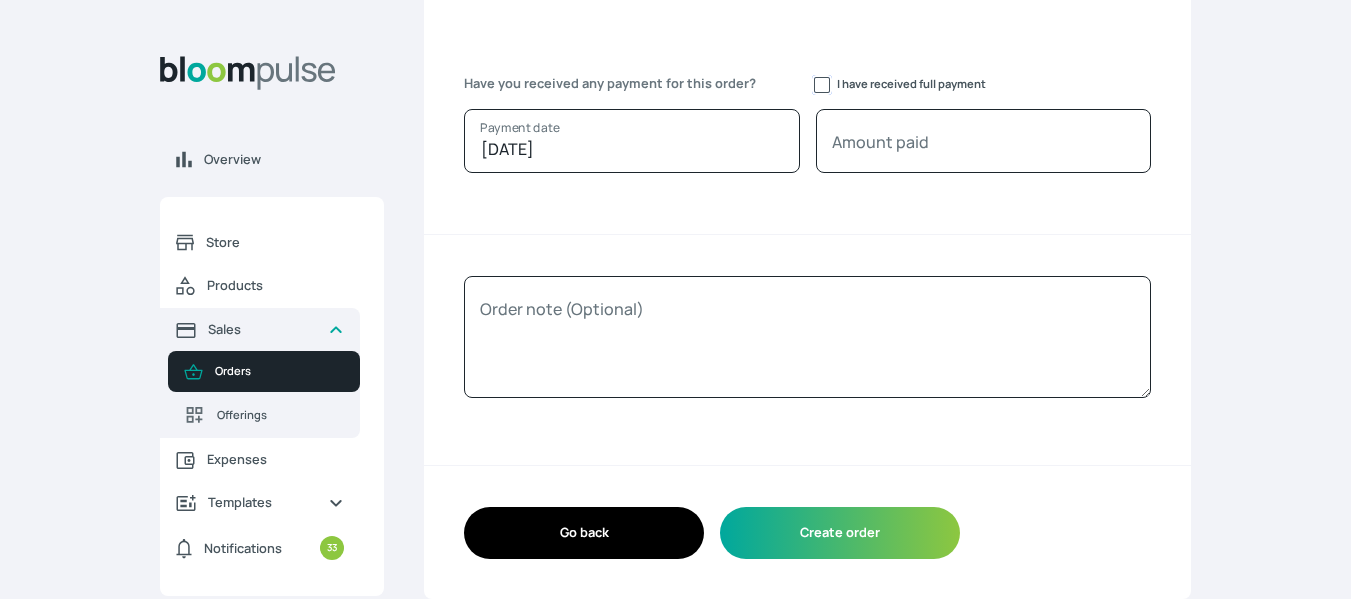 click on "I have received full payment" at bounding box center [822, 85] 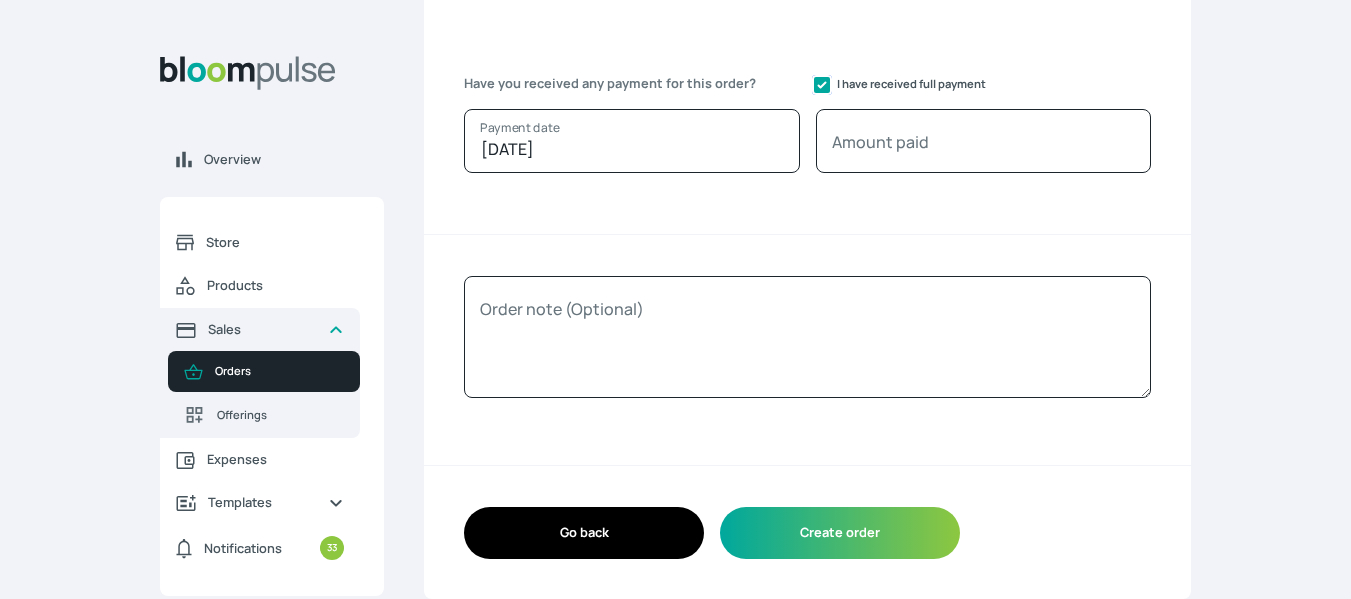 checkbox on "true" 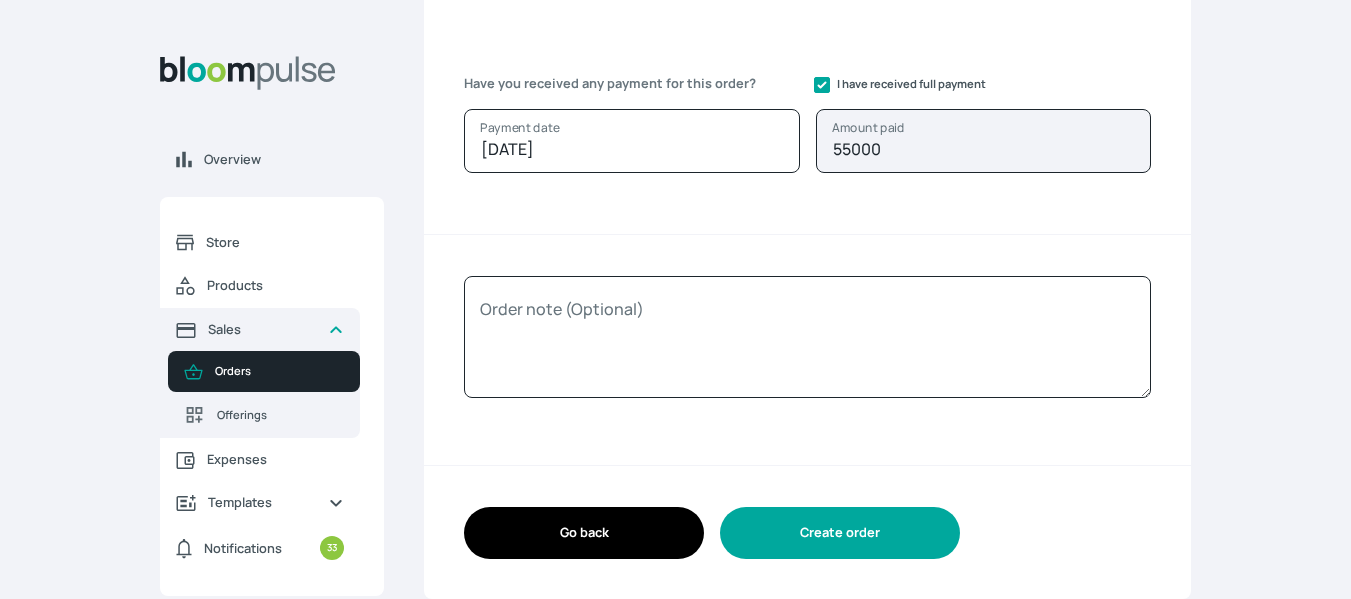 click on "Create order" at bounding box center [840, 532] 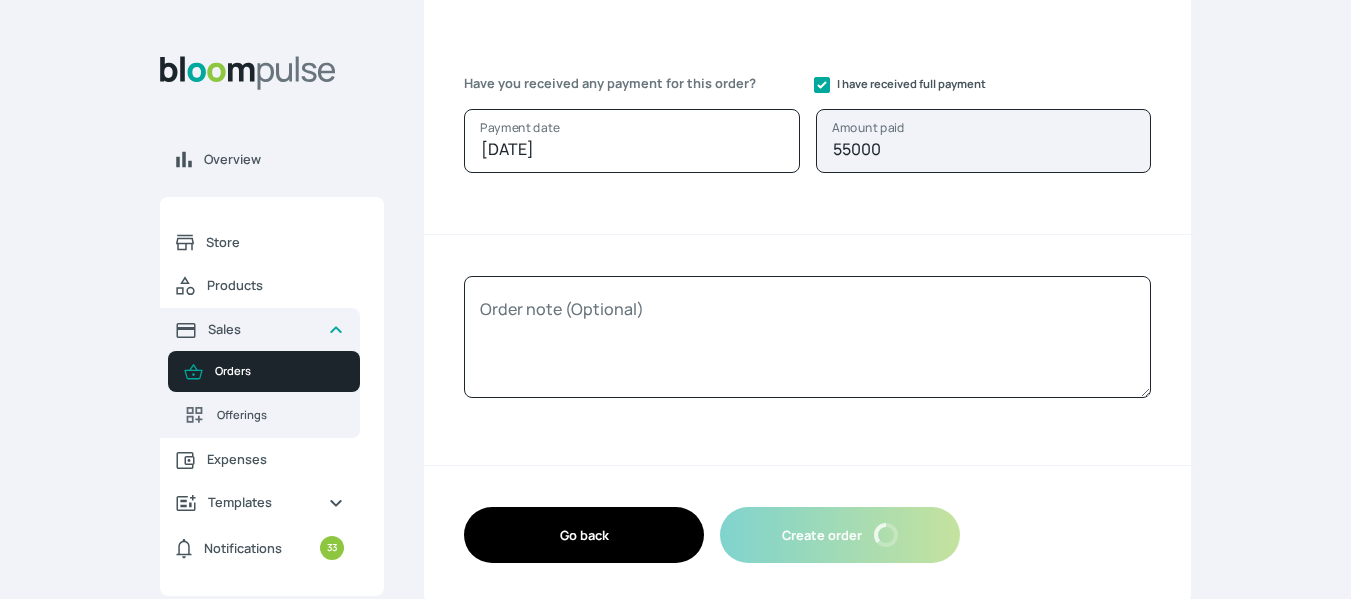 scroll, scrollTop: 0, scrollLeft: 0, axis: both 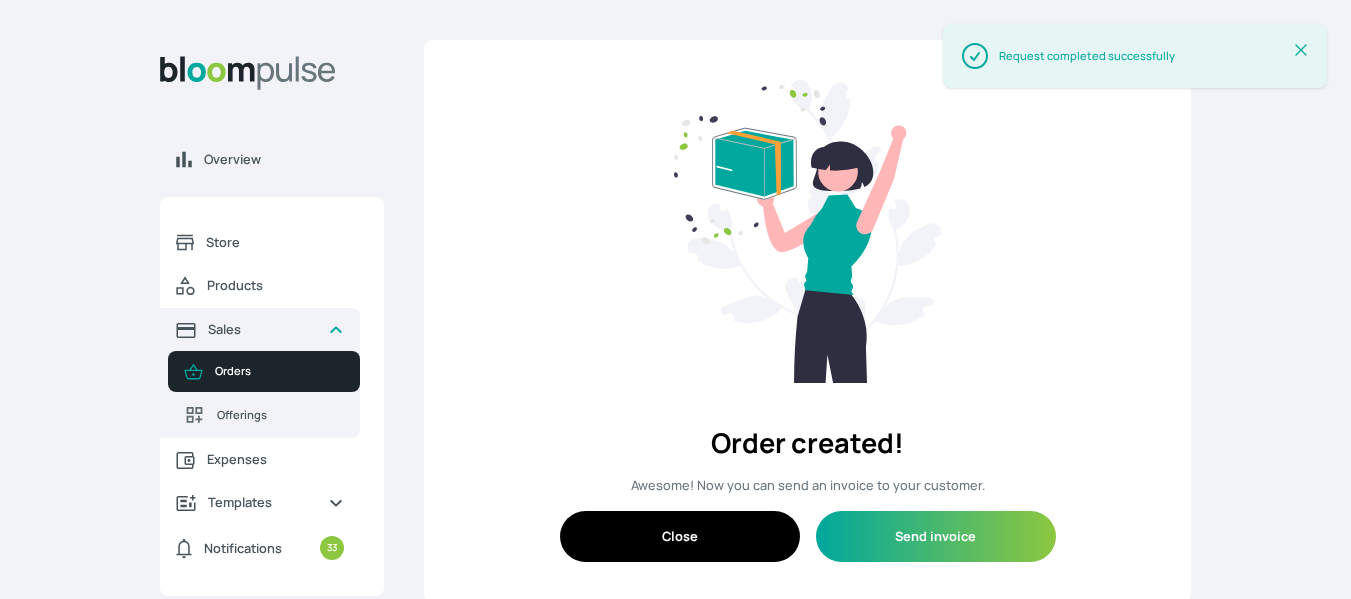 click on "Close" at bounding box center (680, 536) 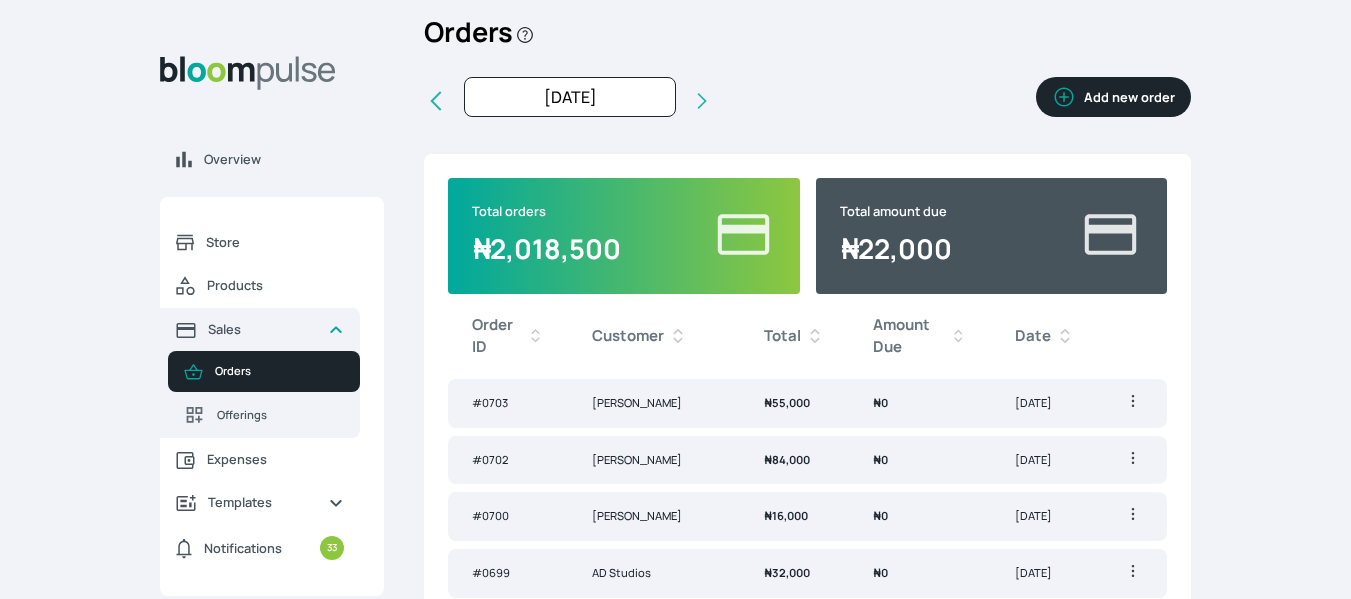 scroll, scrollTop: 26, scrollLeft: 0, axis: vertical 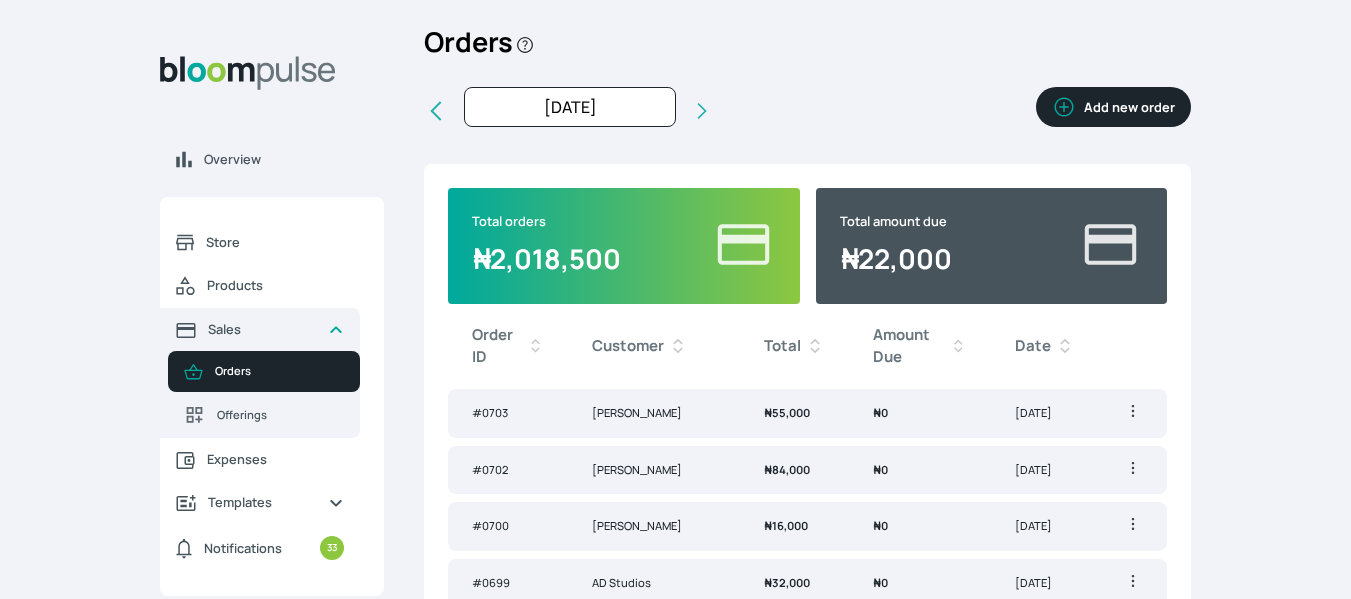 click 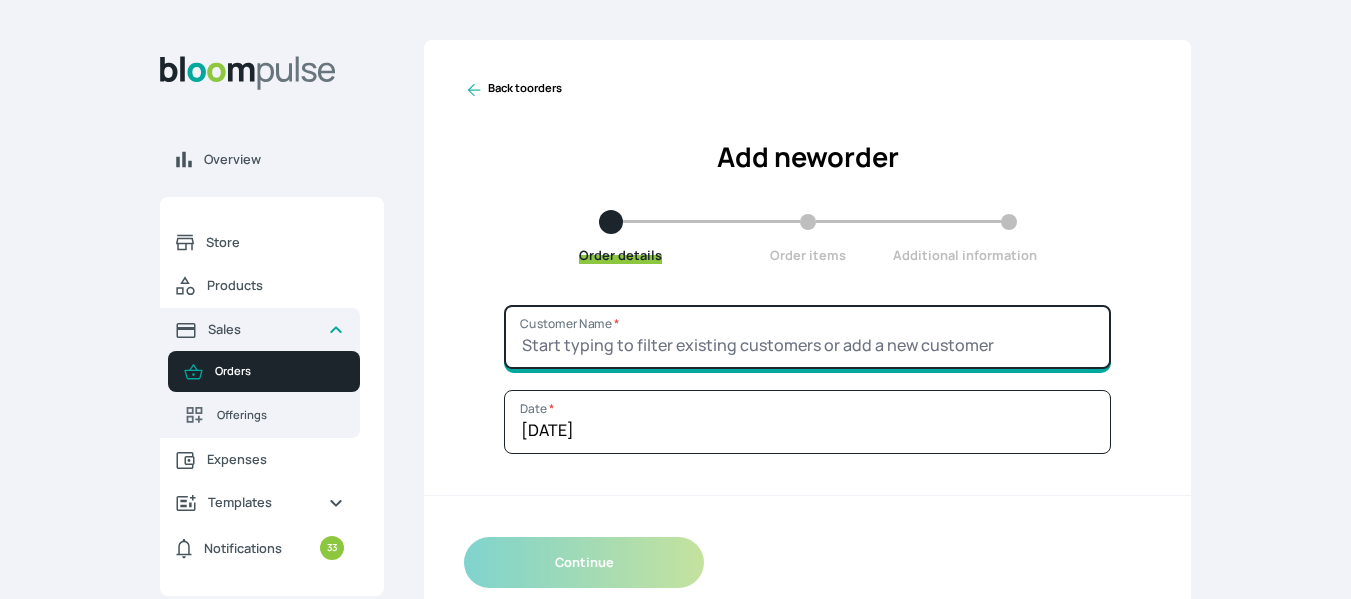 click on "Customer Name    *" at bounding box center [807, 337] 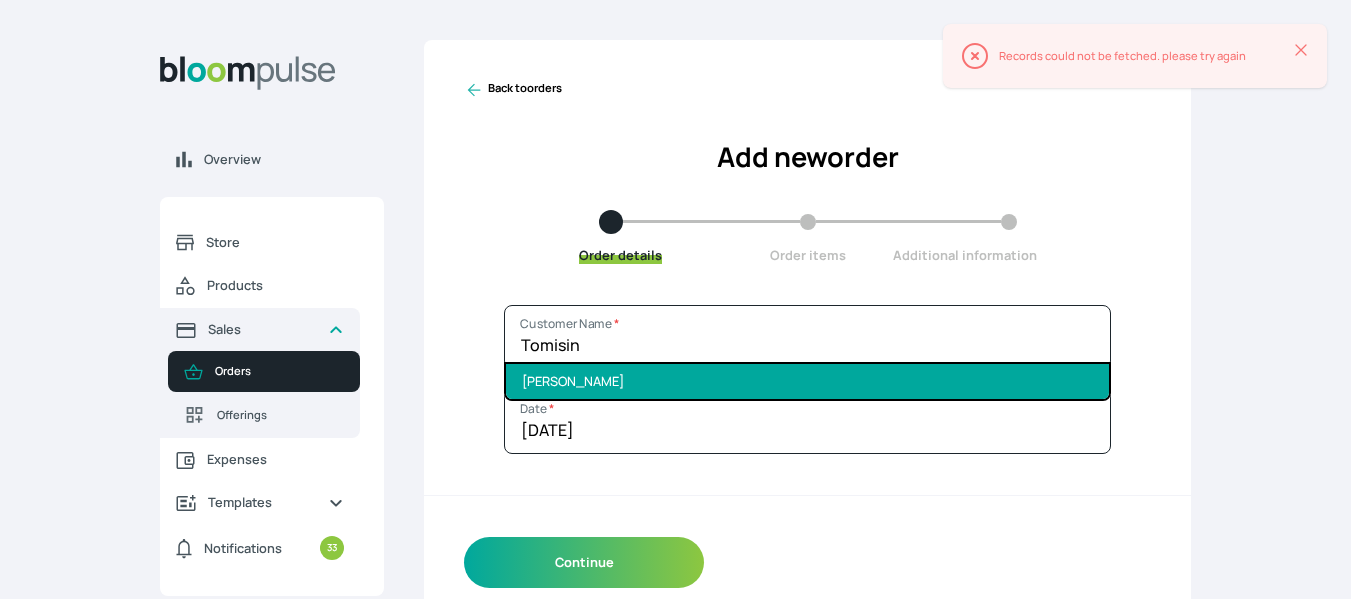 click on "[PERSON_NAME]" at bounding box center [807, 381] 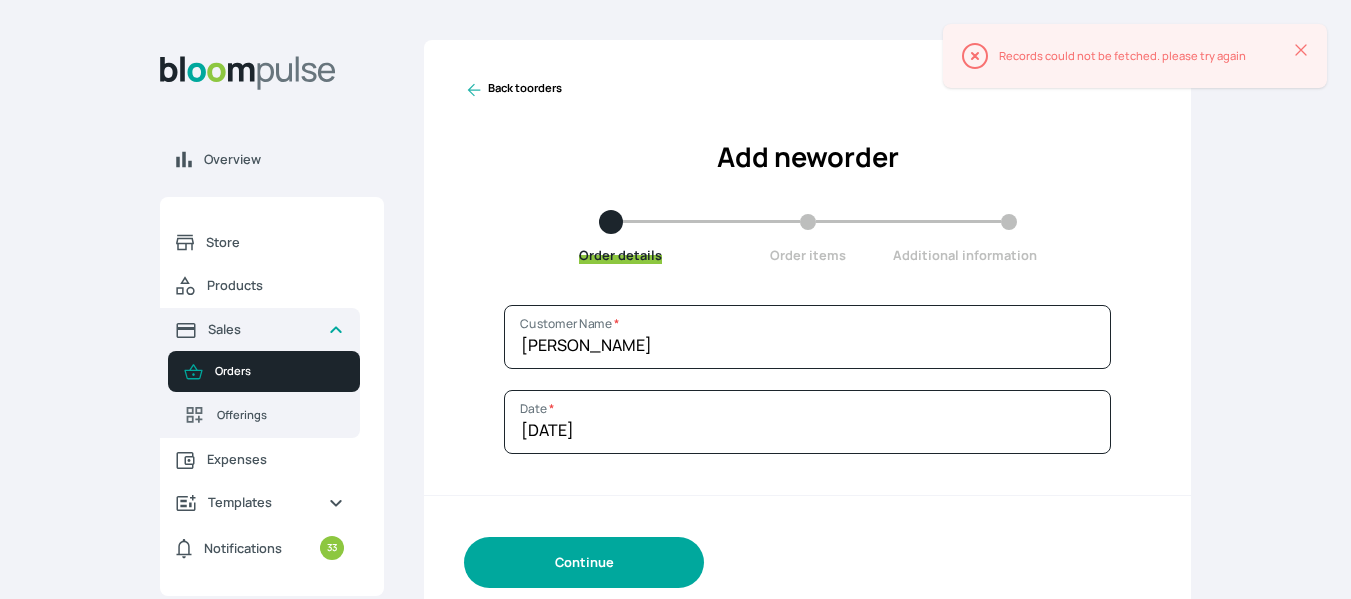 click on "Continue" at bounding box center (584, 562) 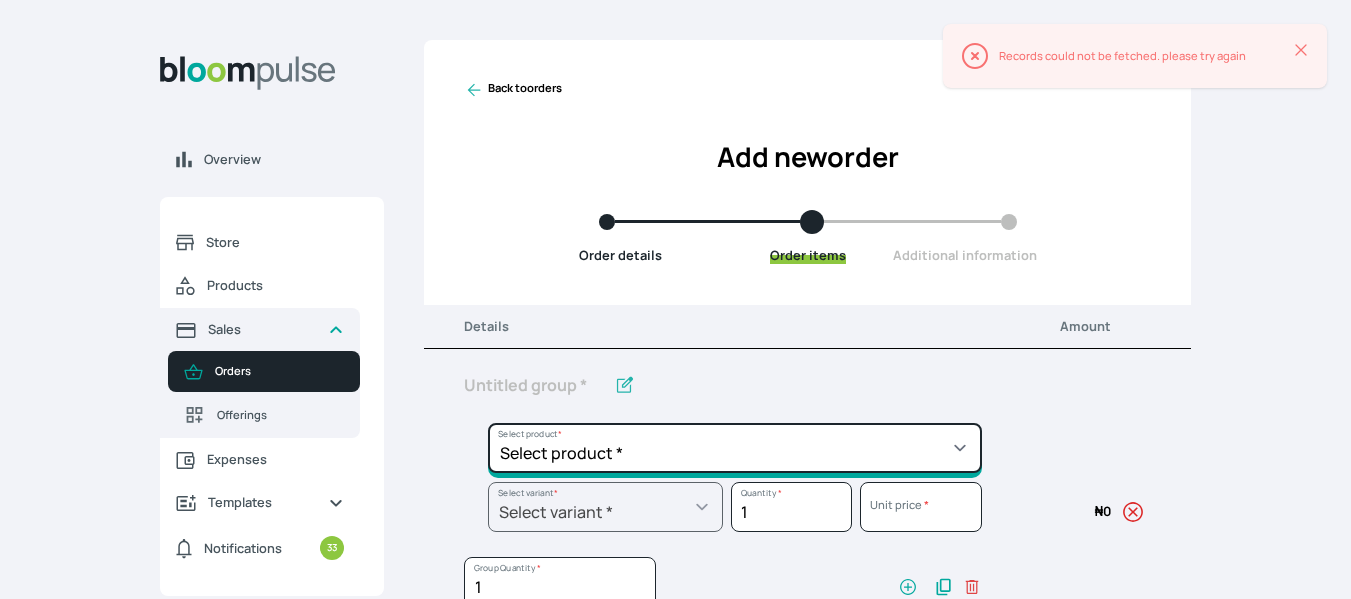 click on "Select product * Big Frame (Black) Canvas Print Canvas Print - Standard Canvas Stretching Certificate Printing Dry Mount Lamination Express Order Floating Frame Foam board mount with Matting Folio Box Frame Bracing Frame Stand Gallery Frame - Black Gallery Frame - Brown Gallery Frame - Cream Gallery Frame - White Gallery Rental Lustre Print - PRO Lustre Print - Standard Photowood Print Lamination Slim Gallery Frame - Black White Matting White Mount Board 5mm Wooden Frame" at bounding box center [735, 448] 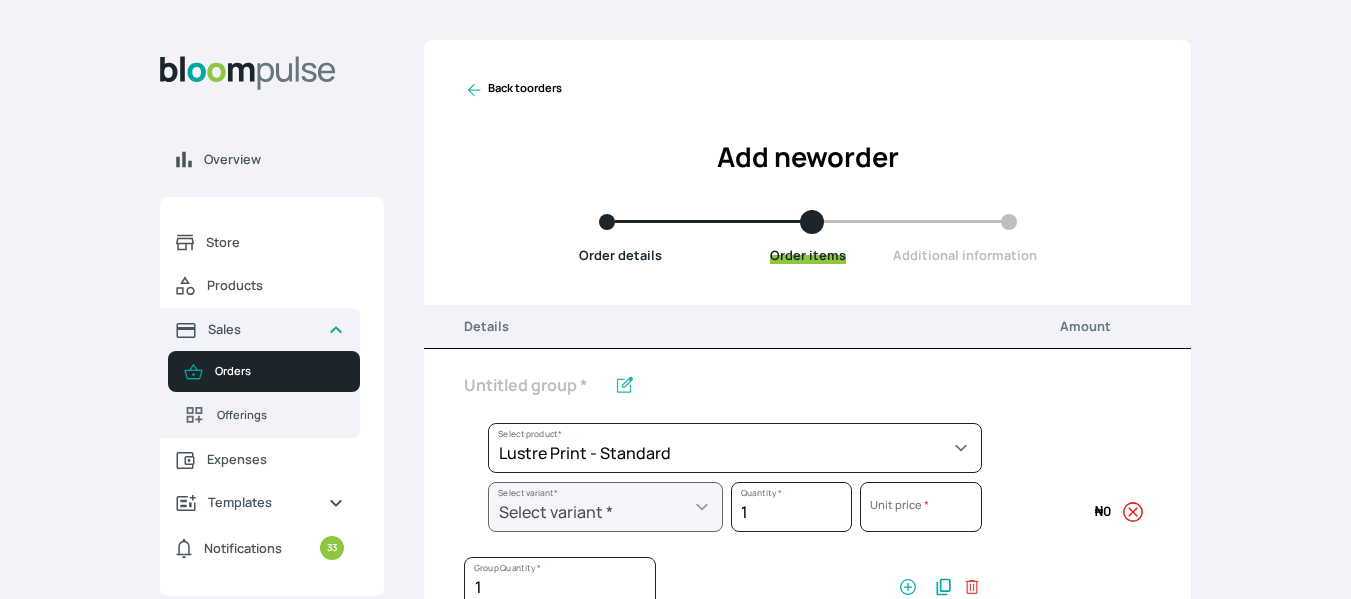 select on "a9f19bd2-f1a8-4b74-ae51-3a75659f3a28" 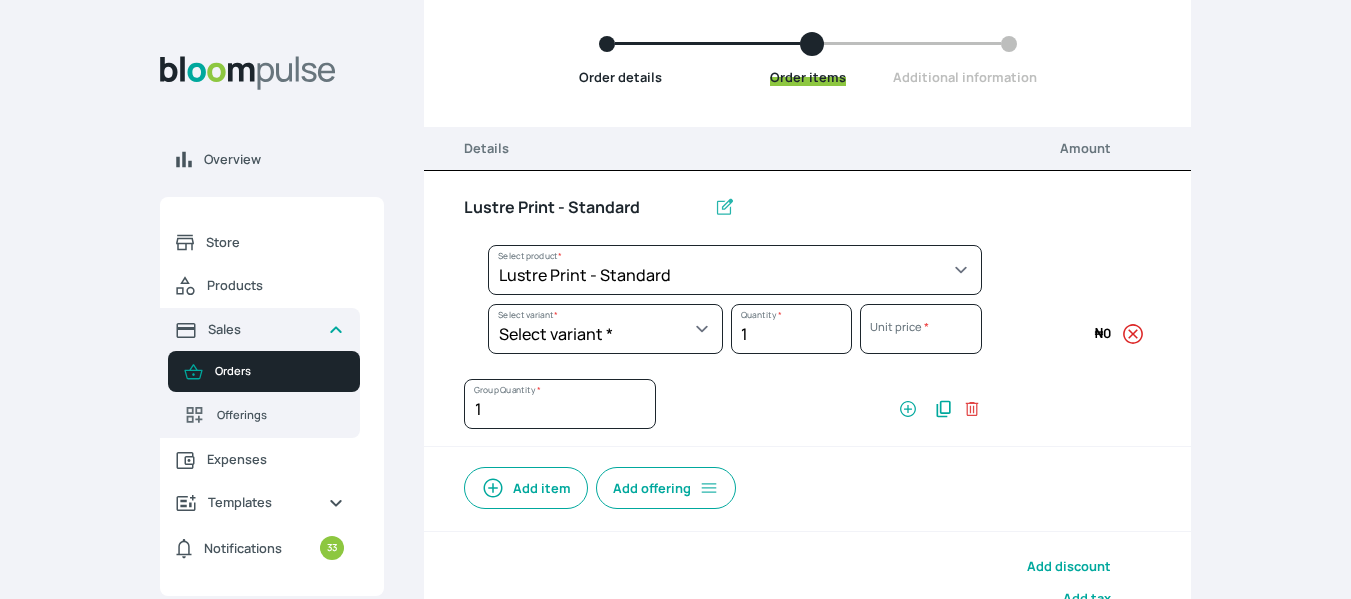 scroll, scrollTop: 179, scrollLeft: 0, axis: vertical 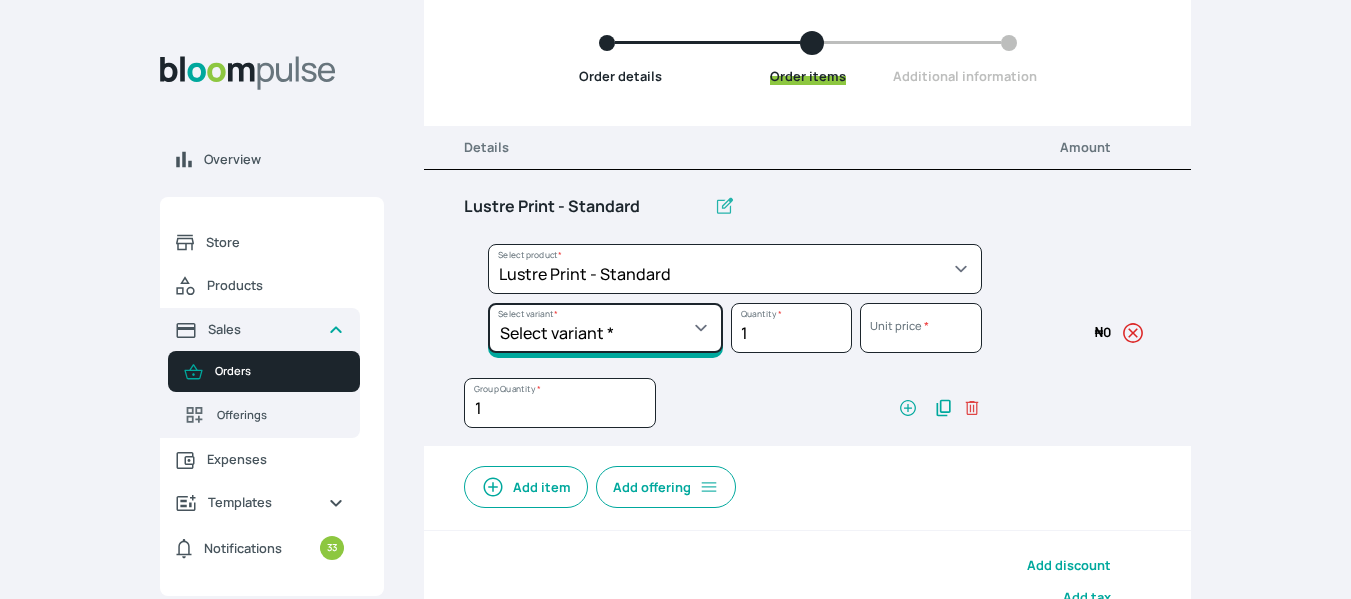 click on "Select variant * 10 by 10 10 by 12 10 by 15 10 by 16 11 by 12 11 by 14 11.7 by 16.5 12 by 12 12 by 13 12 by 14 12 by 15 12 by 16 12 by 18 12 by 20 14 by 18 14 by 20 14 by 24 14 by 8 16 by 16 16 by 20 16 by 22 16 by 24 16 by 29 18 by 18 18 by 22 18 by 24 18 by 26 18 by 27 18 x 28 2.5 by 3.5 20 by 20 20 by 24 20 by 25 20 by 26 20 by 28 20 by 30 20 by 36 20 by 40 22 by 28 24 by 30 24 by 34 24 by 36 24 by 40 24 by 6 26 by 28 26 by 36 26 by 38 27 by 39 27 by 48 28 by 52 3 by 8 30 by 36 30 by 40 30 by 60 32 by 48 33 by 45 36 by 44 36 by 48 39 by 47 4 by 4 40 by 50 41 by 48 48 by 72 5 by 7 50 by 70 51 by 34 6 by 7 6 by 8 72 by 36 8 by 10 8 by 12 8 by 15 8.3 by 11.7 9 by 7" at bounding box center (605, 328) 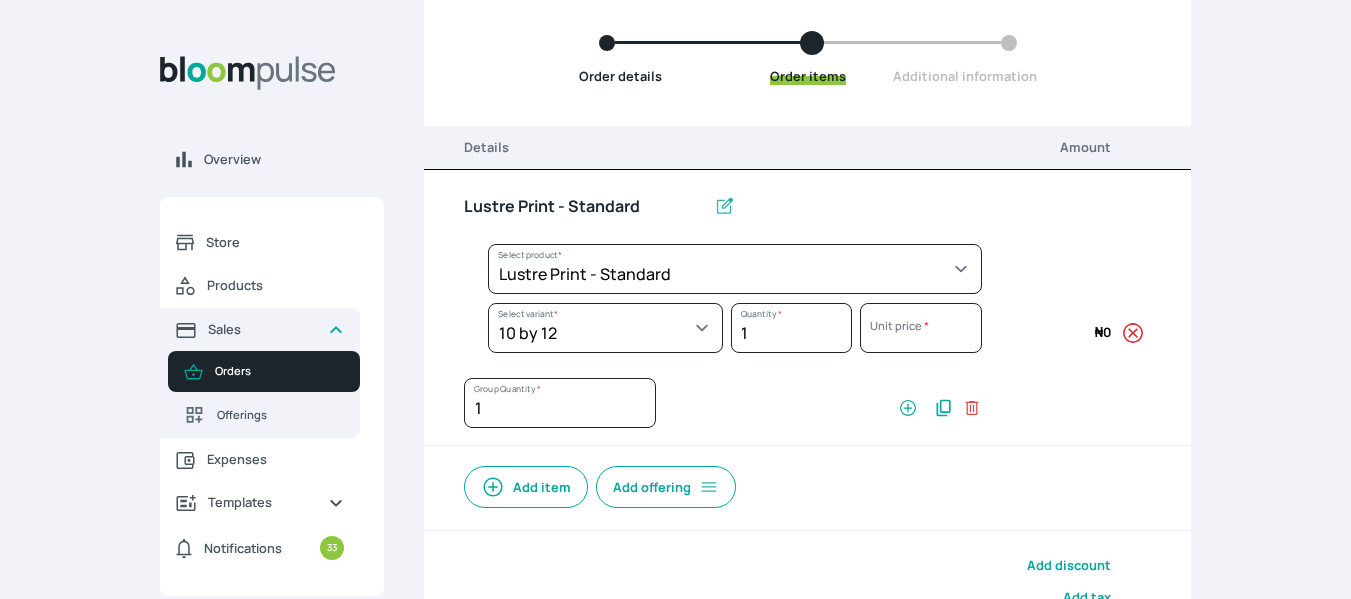 select on "a9f19bd2-f1a8-4b74-ae51-3a75659f3a28" 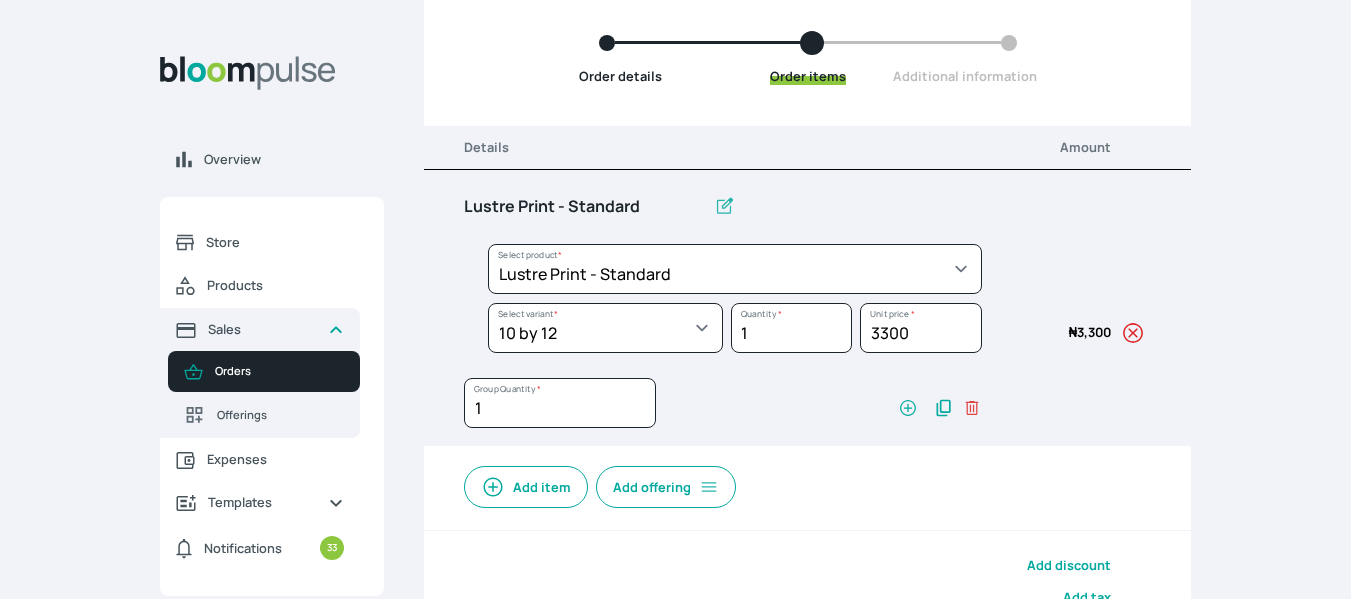click 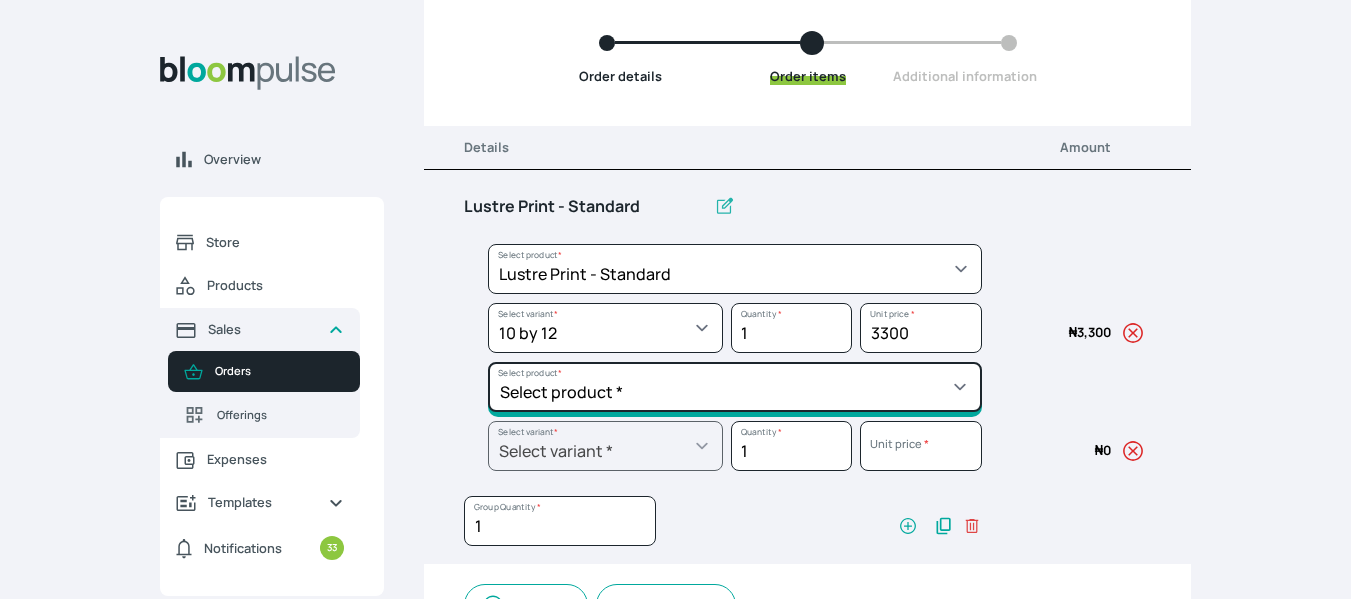 click on "Select product * Big Frame (Black) Canvas Print Canvas Print - Standard Canvas Stretching Certificate Printing Dry Mount Lamination Express Order Floating Frame Foam board mount with Matting Folio Box Frame Bracing Frame Stand Gallery Frame - Black Gallery Frame - Brown Gallery Frame - Cream Gallery Frame - White Gallery Rental Lustre Print - PRO Lustre Print - Standard Photowood Print Lamination Slim Gallery Frame - Black White Matting White Mount Board 5mm Wooden Frame" at bounding box center [735, 269] 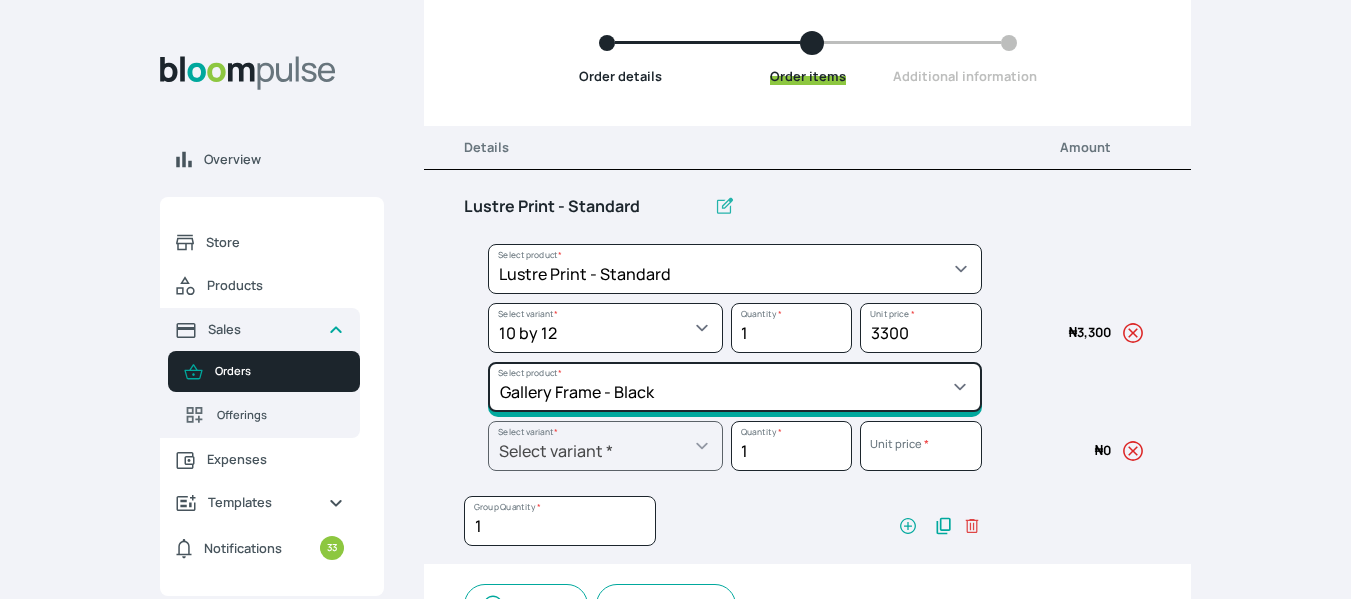 click on "Select product * Big Frame (Black) Canvas Print Canvas Print - Standard Canvas Stretching Certificate Printing Dry Mount Lamination Express Order Floating Frame Foam board mount with Matting Folio Box Frame Bracing Frame Stand Gallery Frame - Black Gallery Frame - Brown Gallery Frame - Cream Gallery Frame - White Gallery Rental Lustre Print - PRO Lustre Print - Standard Photowood Print Lamination Slim Gallery Frame - Black White Matting White Mount Board 5mm Wooden Frame" at bounding box center (735, 269) 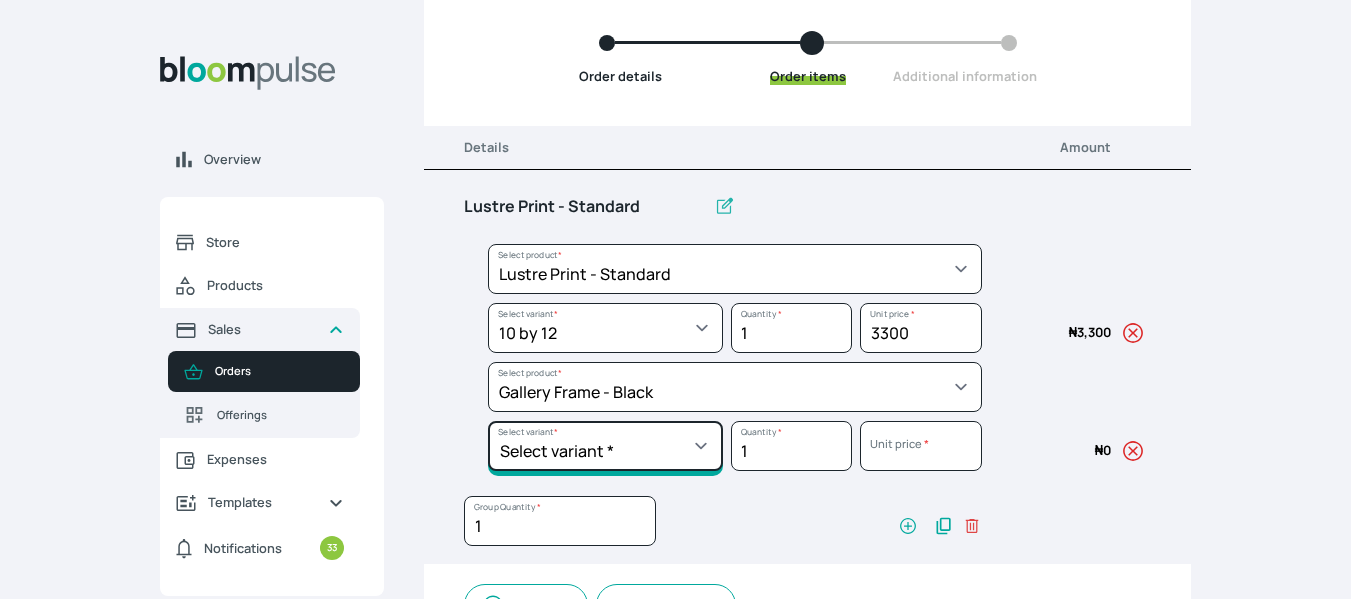 click on "Select variant * 10 by 10 10 by 12 10 by 13 10 by 15 10 by 16 11 by 12 11 by 14 12 by 12 12 by 13 12 by 14 12 by 15 12 by 16 12 by 18 12 by 20 14 by 18 14 by 20 14 by 24 14 by 8 16 by 16 16 by 20 16 by 22 16 by 24 16 by 29 18 by 18 18 by 22 18 by 24 18 by 26 18 by 28 20 by 20 20 by 22 20 by 24 20 by 25 20 by 26 20 by 28 20 by 30 20 by 36 20 by 40 21 by 9 24 by 30 24 by 34 24 by 36 24 by 40 26 by 36 26 by 38 27 by 39 27 by 48 28 by 14 28 by 35 28 by 52 30 by 36 30 by 40 30 by 45 30 by 60 32 by 48 33 by 45 34 by 45 36 by 34 36 by 44 36 by 48 36 by 72 38 by 48 39 by 47 40 by 50 41 by 48 48 by 72 5 by 7 50 by 70 51 by 34 6 by 7 6 by 8 60 by 40 72 by 36 8 by 10 8 by 12 8.3 by 11.7 84 by 32 9 by 8 9.5 by 11.5" at bounding box center (605, 328) 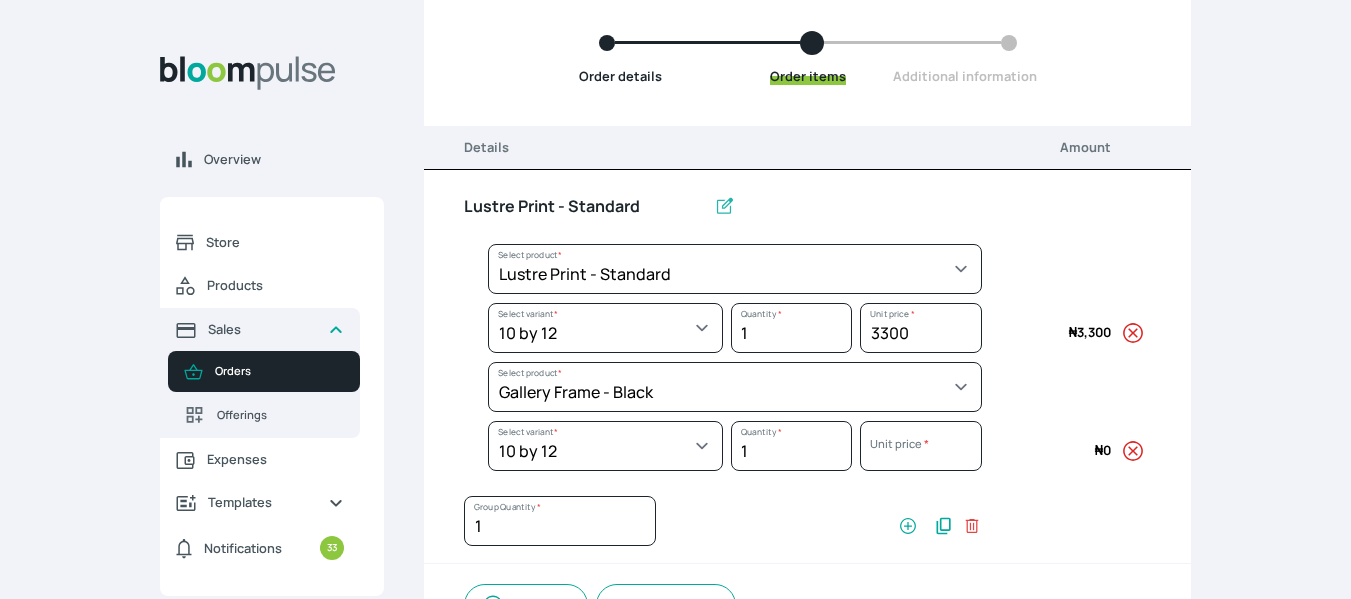 select on "5fa67804-61d7-459d-93b4-9e8949636f1b" 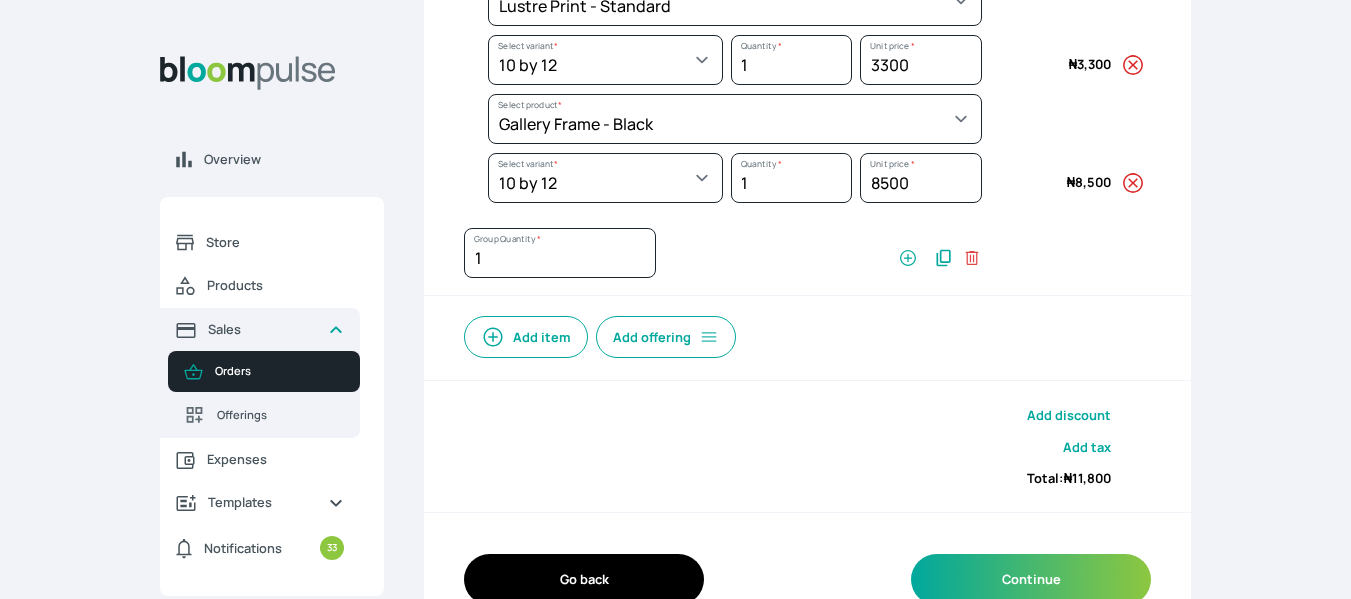 scroll, scrollTop: 493, scrollLeft: 0, axis: vertical 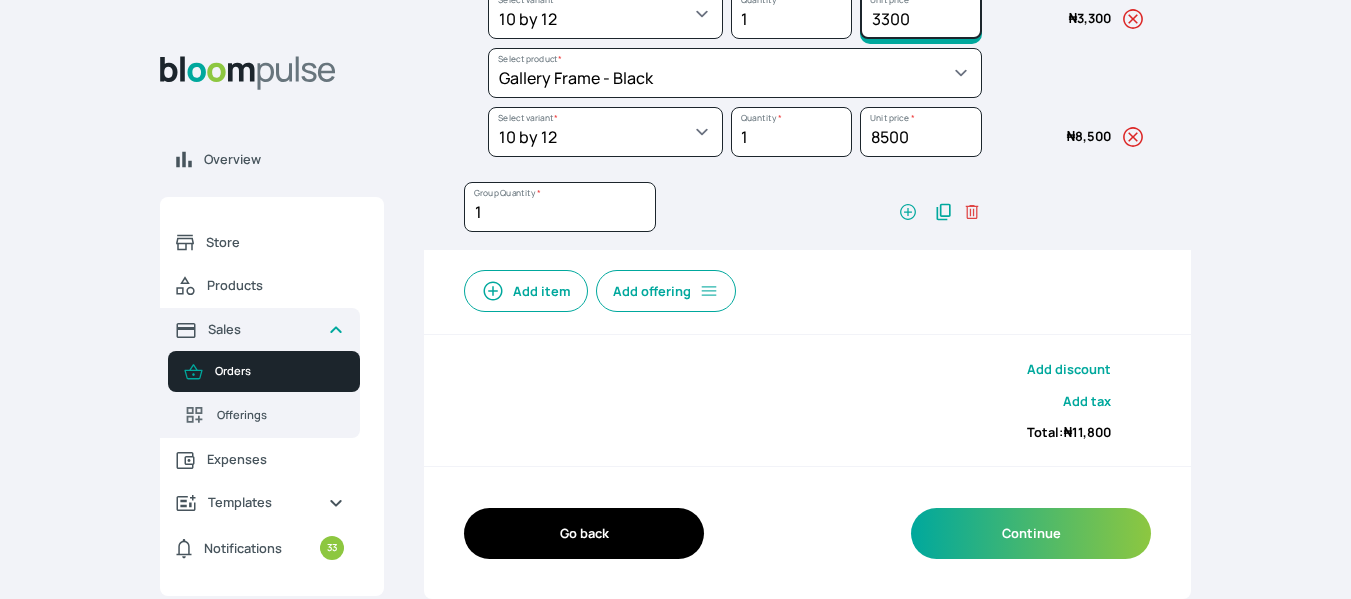 click on "3300" at bounding box center (920, 14) 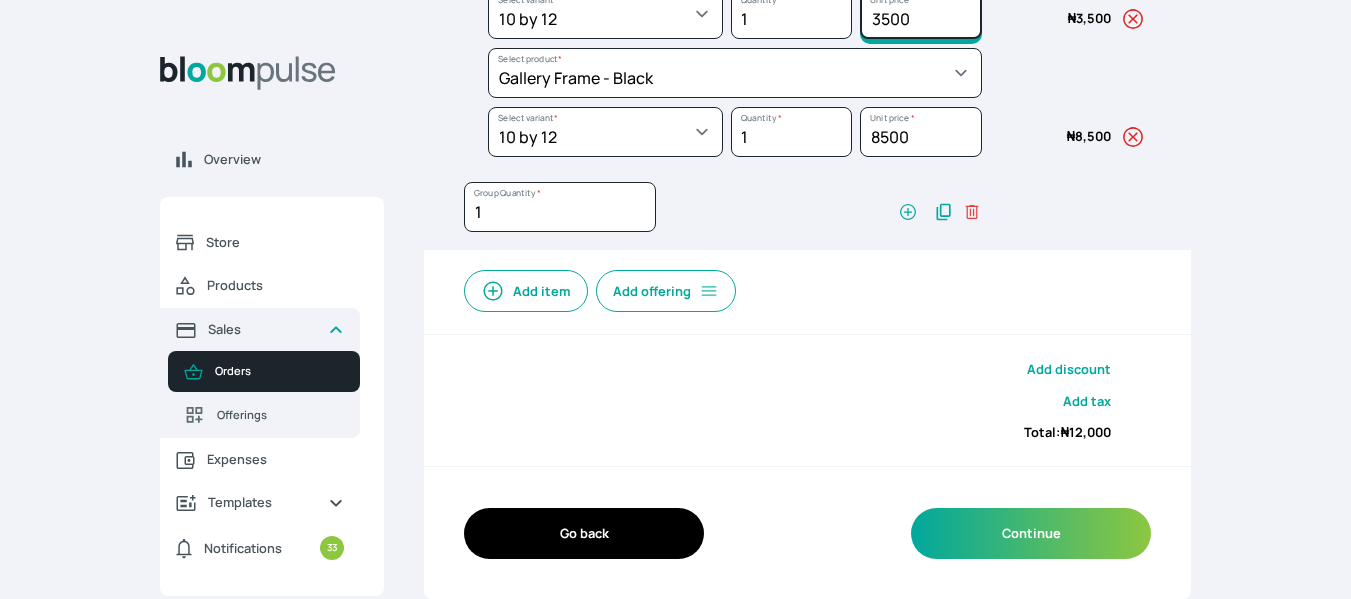 type on "3500" 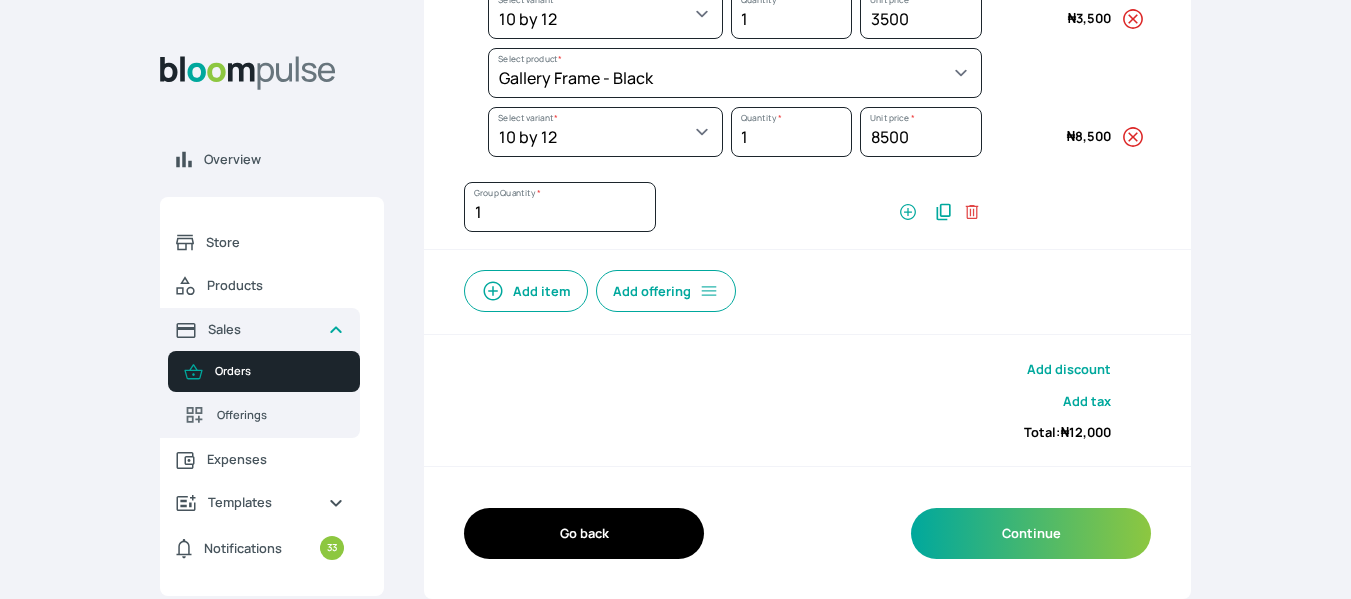 click on "Add item" at bounding box center [526, 291] 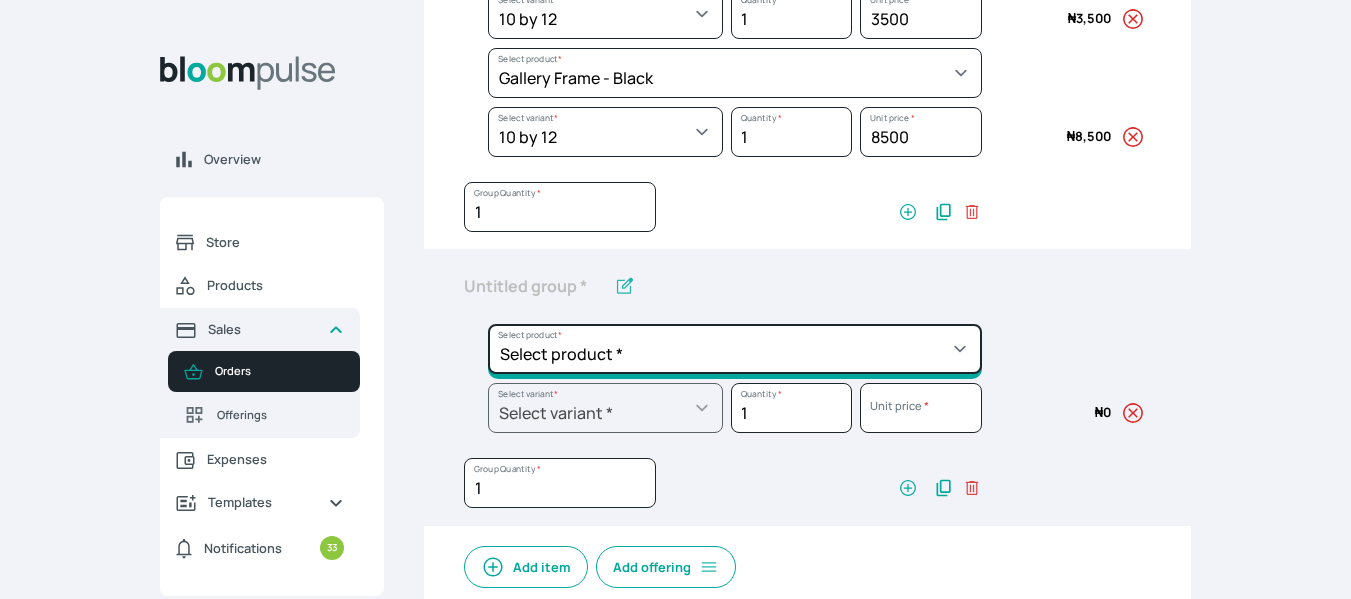 click on "Select product * Big Frame (Black) Canvas Print Canvas Print - Standard Canvas Stretching Certificate Printing Dry Mount Lamination Express Order Floating Frame Foam board mount with Matting Folio Box Frame Bracing Frame Stand Gallery Frame - Black Gallery Frame - Brown Gallery Frame - Cream Gallery Frame - White Gallery Rental Lustre Print - PRO Lustre Print - Standard Photowood Print Lamination Slim Gallery Frame - Black White Matting White Mount Board 5mm Wooden Frame" at bounding box center [735, -45] 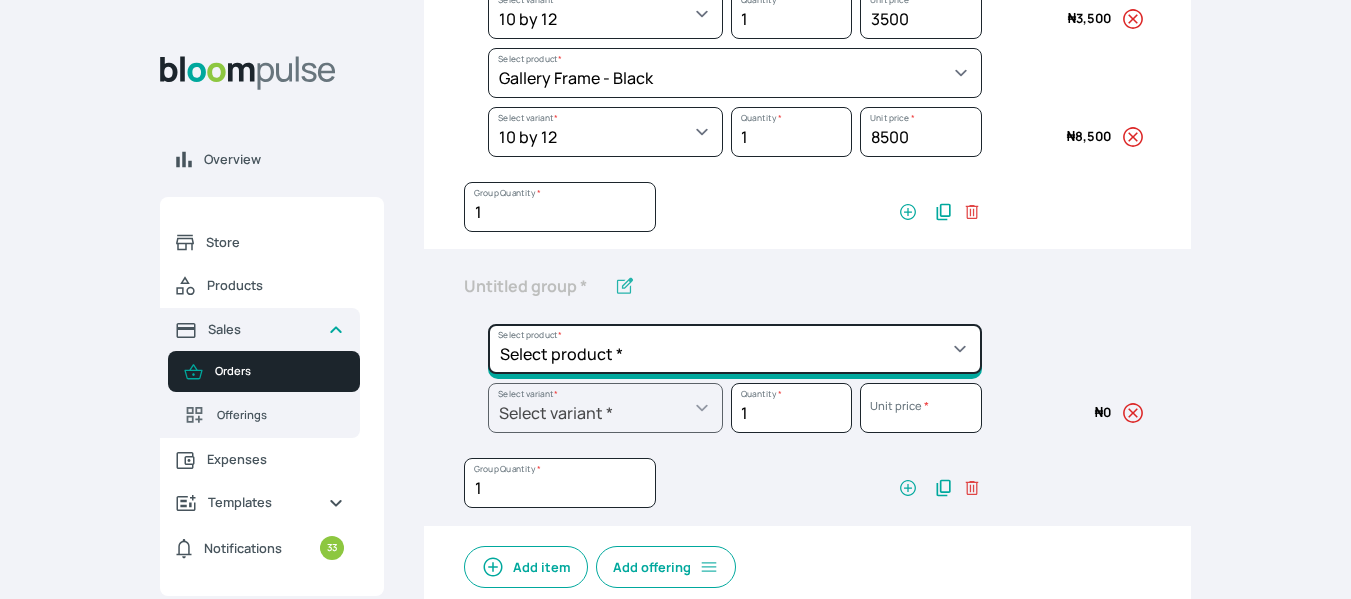 select on "a9f19bd2-f1a8-4b74-ae51-3a75659f3a28" 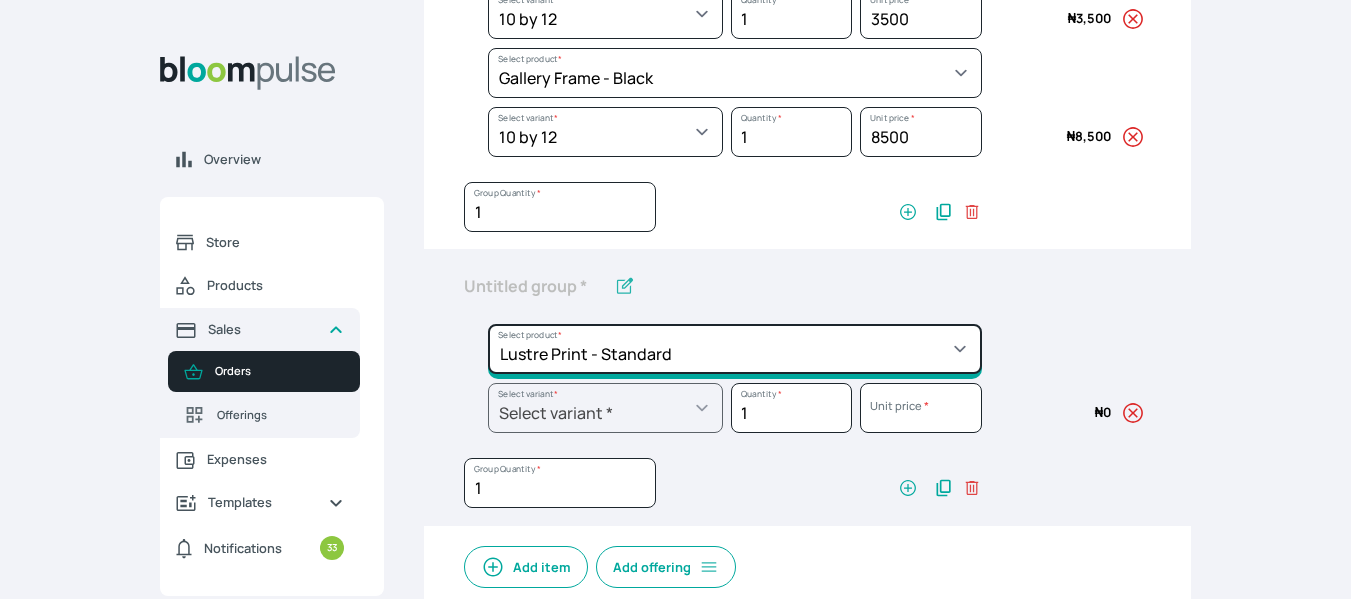 click on "Select product * Big Frame (Black) Canvas Print Canvas Print - Standard Canvas Stretching Certificate Printing Dry Mount Lamination Express Order Floating Frame Foam board mount with Matting Folio Box Frame Bracing Frame Stand Gallery Frame - Black Gallery Frame - Brown Gallery Frame - Cream Gallery Frame - White Gallery Rental Lustre Print - PRO Lustre Print - Standard Photowood Print Lamination Slim Gallery Frame - Black White Matting White Mount Board 5mm Wooden Frame" at bounding box center [735, -45] 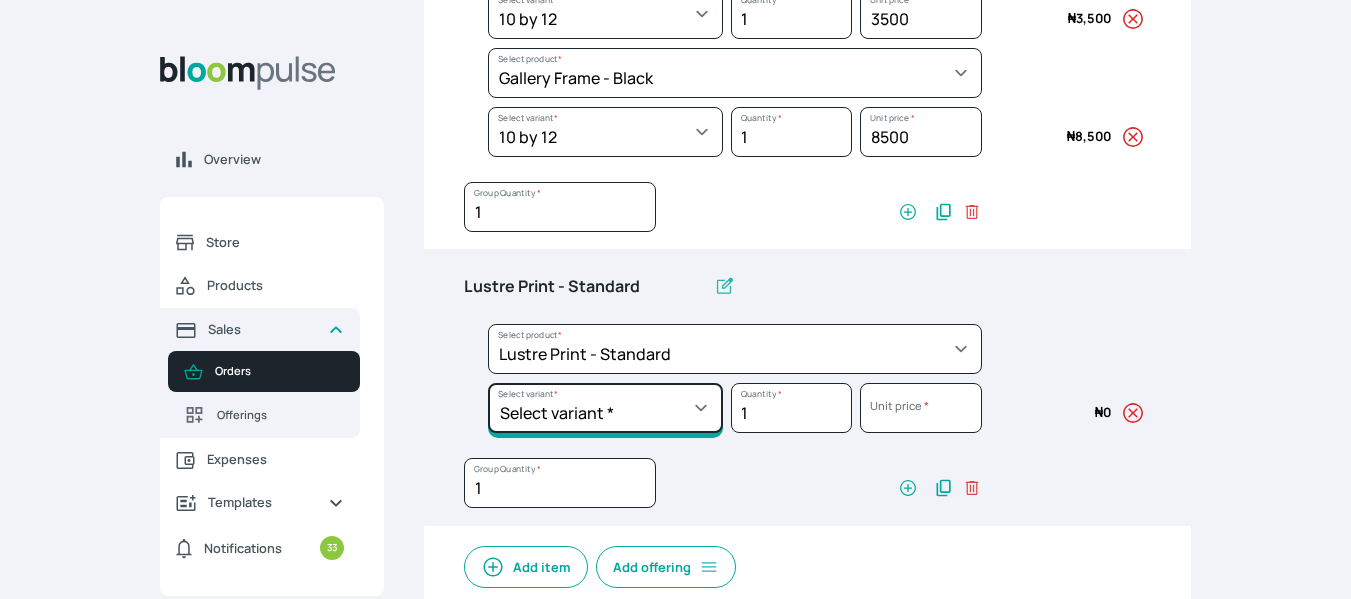 click on "Select variant * 10 by 10 10 by 12 10 by 15 10 by 16 11 by 12 11 by 14 11.7 by 16.5 12 by 12 12 by 13 12 by 14 12 by 15 12 by 16 12 by 18 12 by 20 14 by 18 14 by 20 14 by 24 14 by 8 16 by 16 16 by 20 16 by 22 16 by 24 16 by 29 18 by 18 18 by 22 18 by 24 18 by 26 18 by 27 18 x 28 2.5 by 3.5 20 by 20 20 by 24 20 by 25 20 by 26 20 by 28 20 by 30 20 by 36 20 by 40 22 by 28 24 by 30 24 by 34 24 by 36 24 by 40 24 by 6 26 by 28 26 by 36 26 by 38 27 by 39 27 by 48 28 by 52 3 by 8 30 by 36 30 by 40 30 by 60 32 by 48 33 by 45 36 by 44 36 by 48 39 by 47 4 by 4 40 by 50 41 by 48 48 by 72 5 by 7 50 by 70 51 by 34 6 by 7 6 by 8 72 by 36 8 by 10 8 by 12 8 by 15 8.3 by 11.7 9 by 7" at bounding box center [605, 14] 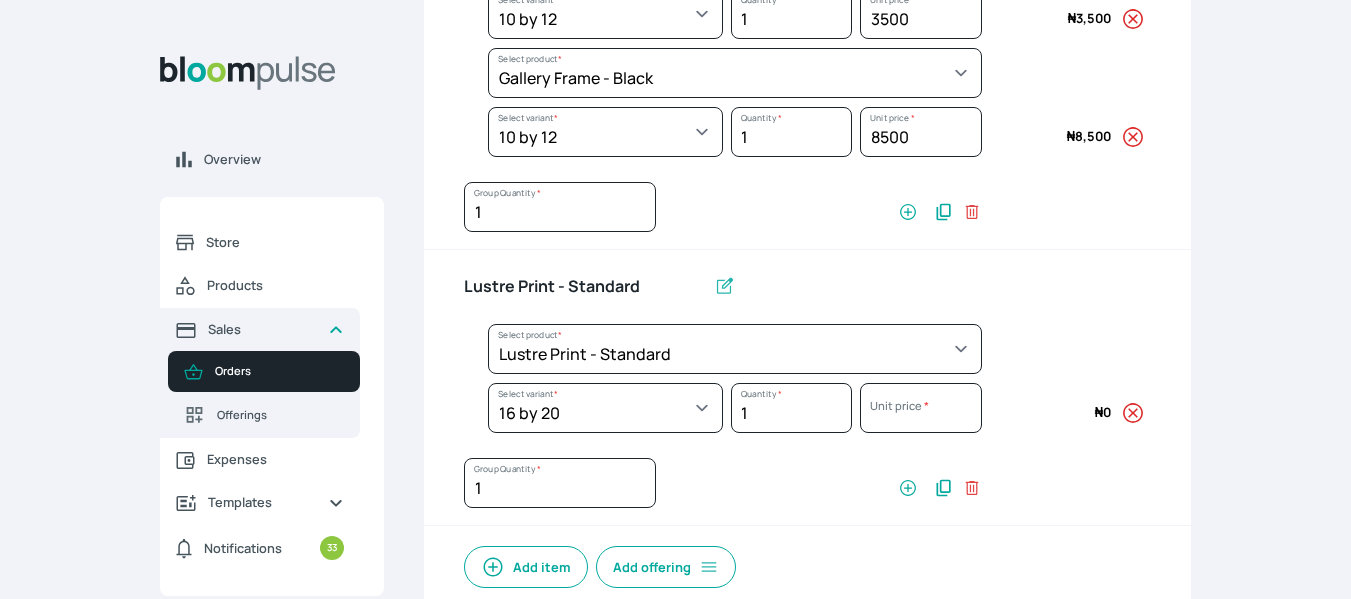 select on "a9f19bd2-f1a8-4b74-ae51-3a75659f3a28" 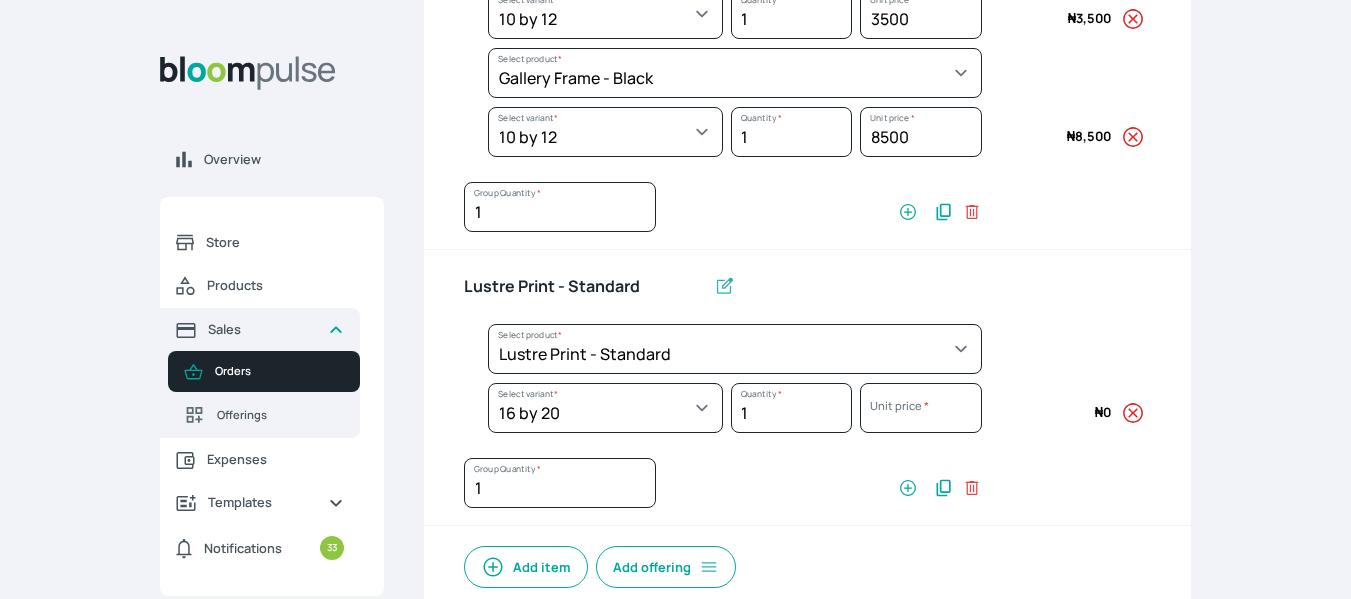 select on "c90ef38e-4c33-4814-9bf1-ecad61888651" 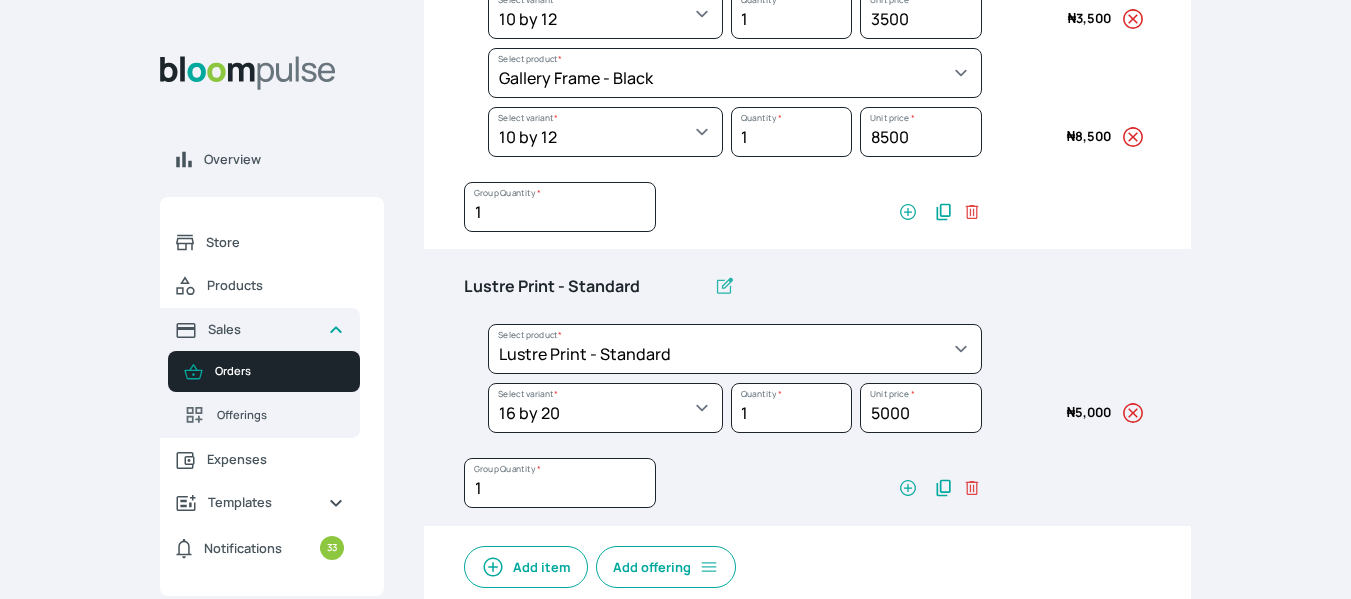 click 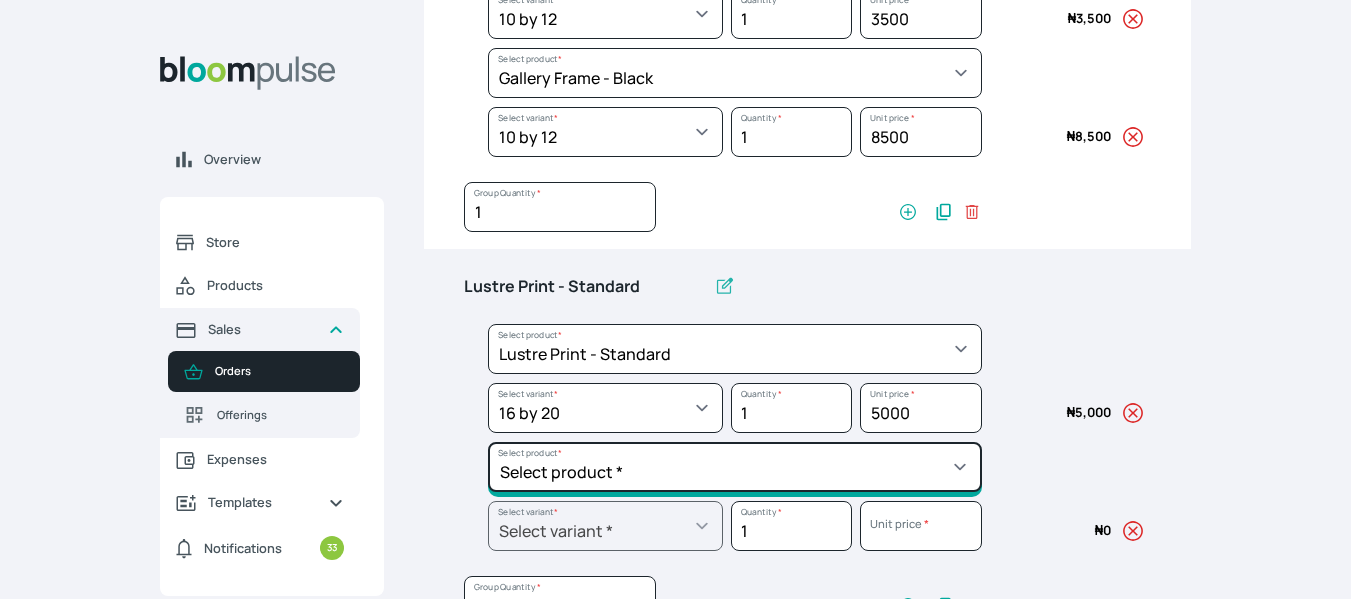 click on "Select product * Big Frame (Black) Canvas Print Canvas Print - Standard Canvas Stretching Certificate Printing Dry Mount Lamination Express Order Floating Frame Foam board mount with Matting Folio Box Frame Bracing Frame Stand Gallery Frame - Black Gallery Frame - Brown Gallery Frame - Cream Gallery Frame - White Gallery Rental Lustre Print - PRO Lustre Print - Standard Photowood Print Lamination Slim Gallery Frame - Black White Matting White Mount Board 5mm Wooden Frame" at bounding box center [735, -45] 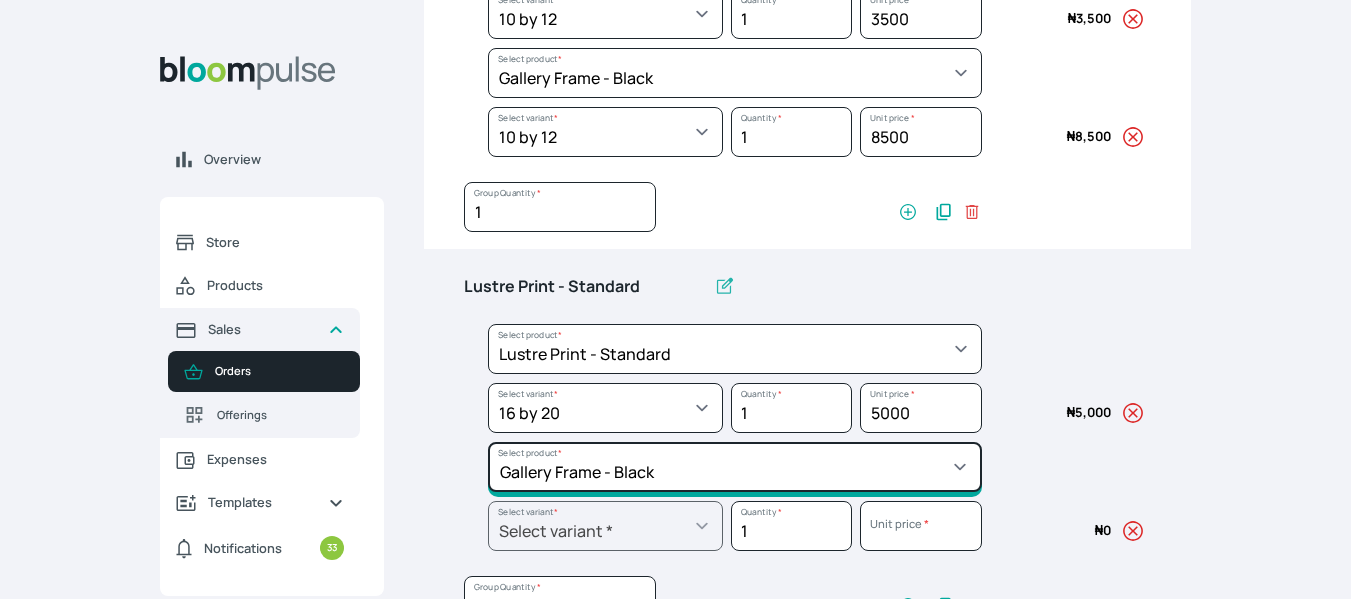 click on "Select product * Big Frame (Black) Canvas Print Canvas Print - Standard Canvas Stretching Certificate Printing Dry Mount Lamination Express Order Floating Frame Foam board mount with Matting Folio Box Frame Bracing Frame Stand Gallery Frame - Black Gallery Frame - Brown Gallery Frame - Cream Gallery Frame - White Gallery Rental Lustre Print - PRO Lustre Print - Standard Photowood Print Lamination Slim Gallery Frame - Black White Matting White Mount Board 5mm Wooden Frame" at bounding box center (735, -45) 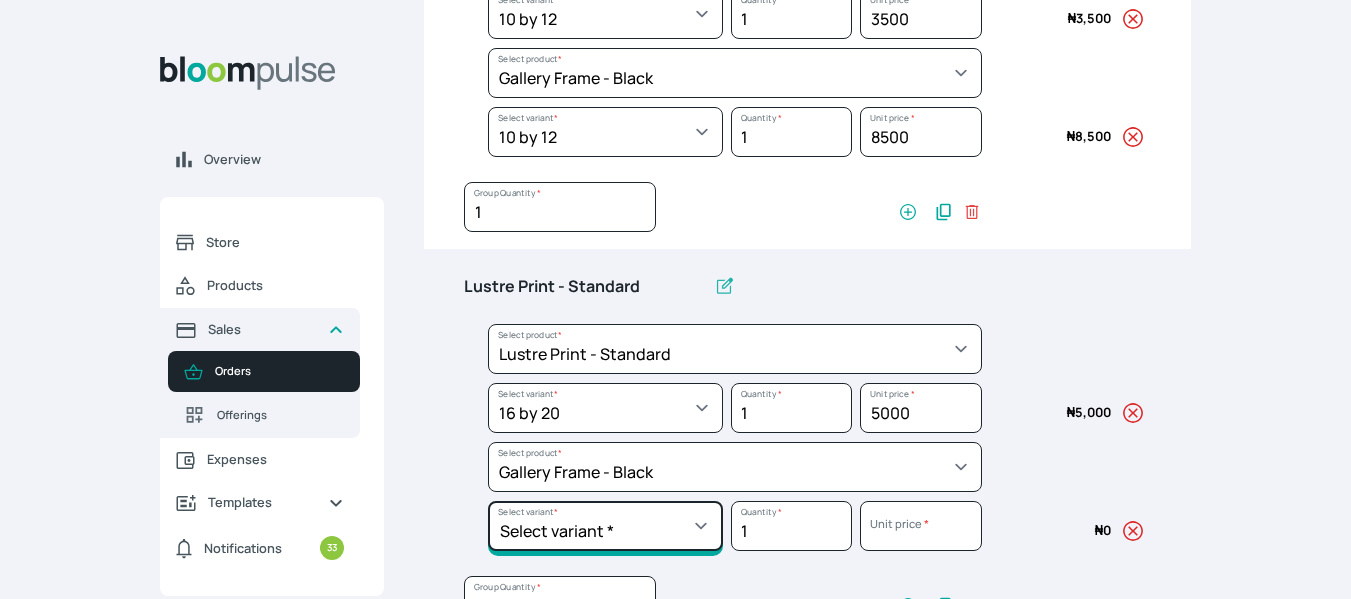 click on "Select variant * 10 by 10 10 by 12 10 by 13 10 by 15 10 by 16 11 by 12 11 by 14 12 by 12 12 by 13 12 by 14 12 by 15 12 by 16 12 by 18 12 by 20 14 by 18 14 by 20 14 by 24 14 by 8 16 by 16 16 by 20 16 by 22 16 by 24 16 by 29 18 by 18 18 by 22 18 by 24 18 by 26 18 by 28 20 by 20 20 by 22 20 by 24 20 by 25 20 by 26 20 by 28 20 by 30 20 by 36 20 by 40 21 by 9 24 by 30 24 by 34 24 by 36 24 by 40 26 by 36 26 by 38 27 by 39 27 by 48 28 by 14 28 by 35 28 by 52 30 by 36 30 by 40 30 by 45 30 by 60 32 by 48 33 by 45 34 by 45 36 by 34 36 by 44 36 by 48 36 by 72 38 by 48 39 by 47 40 by 50 41 by 48 48 by 72 5 by 7 50 by 70 51 by 34 6 by 7 6 by 8 60 by 40 72 by 36 8 by 10 8 by 12 8.3 by 11.7 84 by 32 9 by 8 9.5 by 11.5" at bounding box center [605, 14] 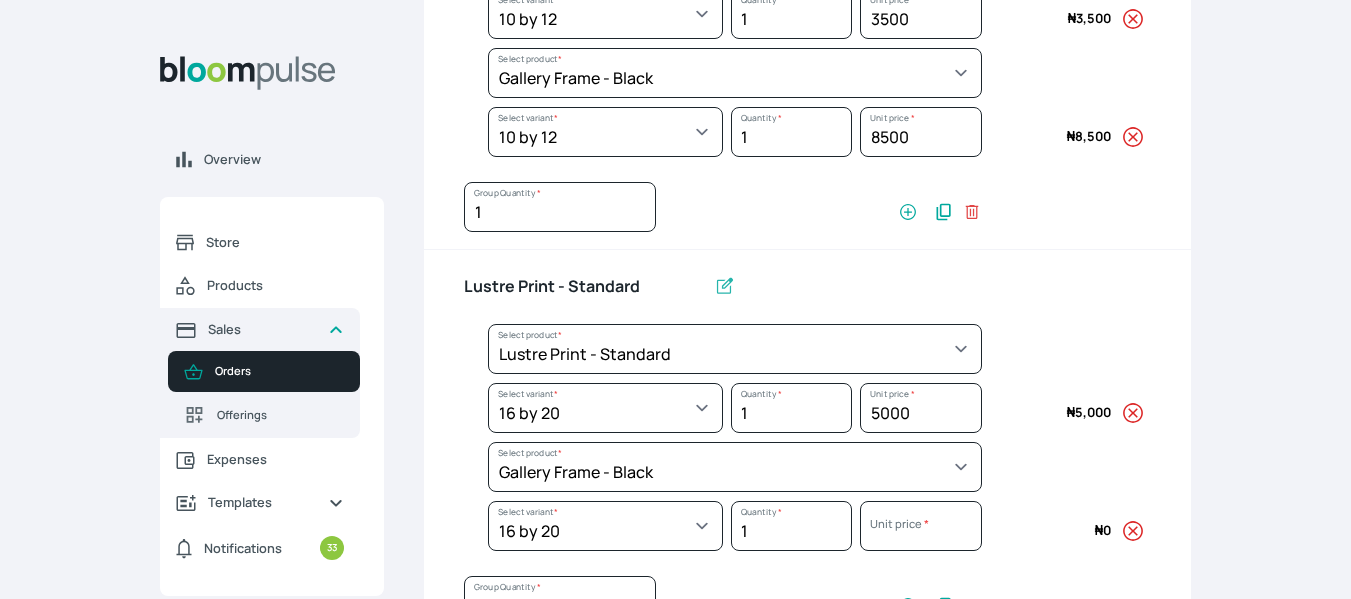 select on "5fa67804-61d7-459d-93b4-9e8949636f1b" 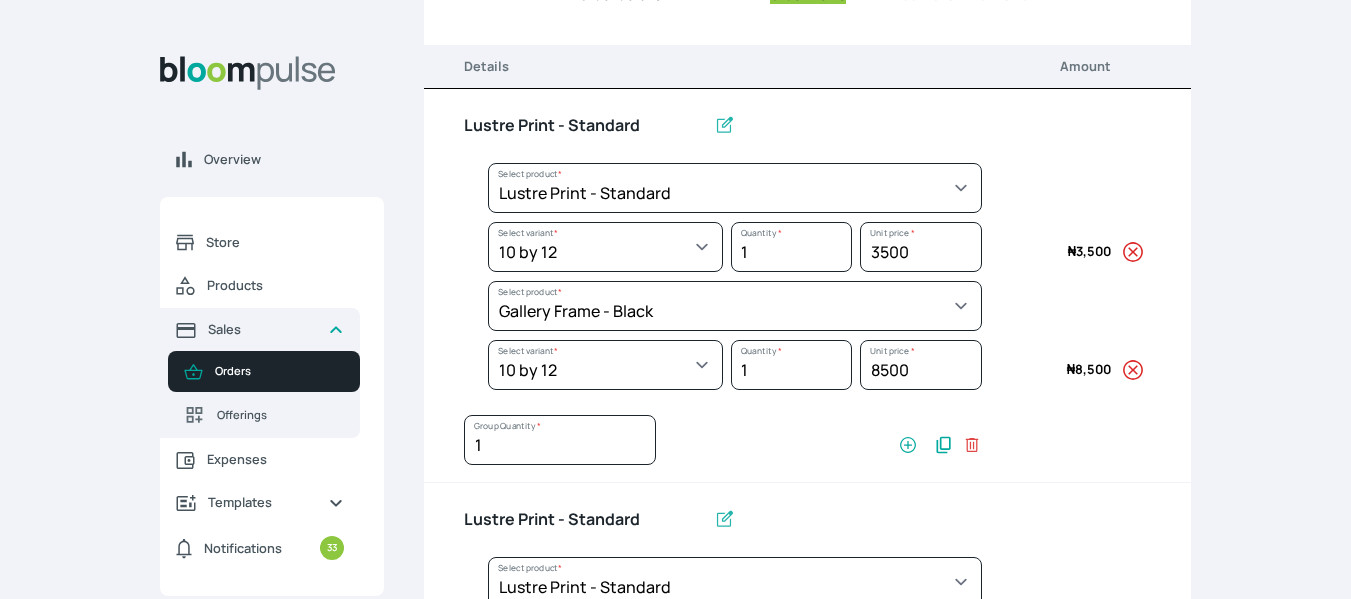 scroll, scrollTop: 261, scrollLeft: 0, axis: vertical 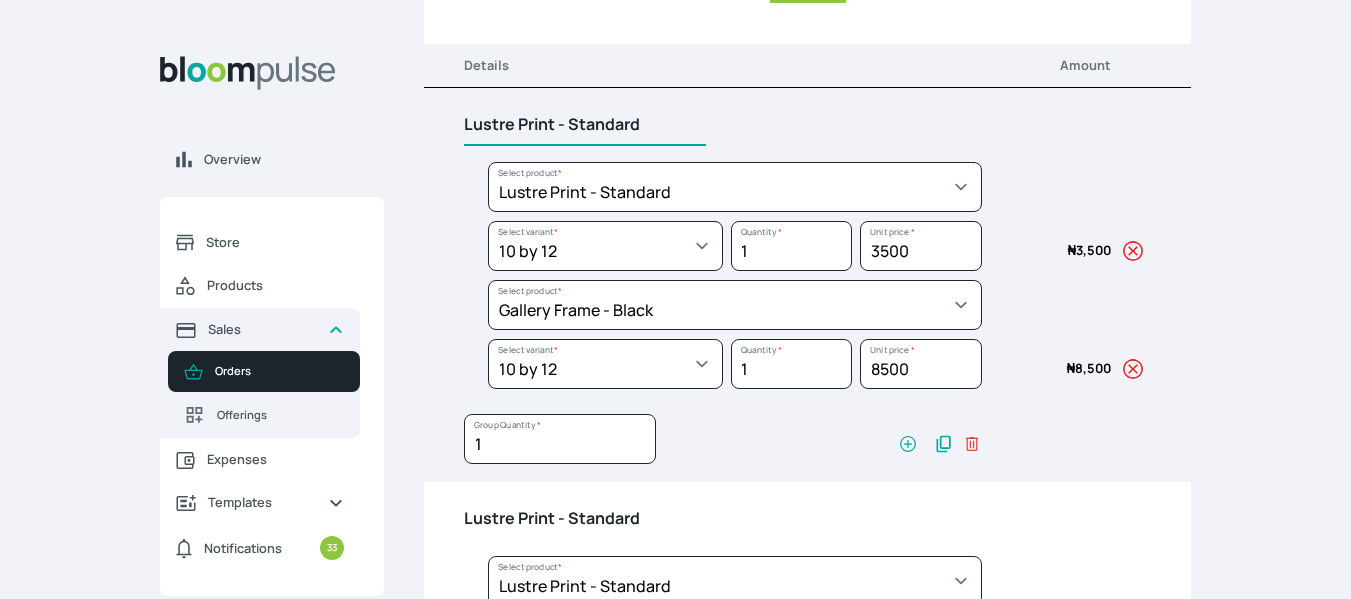 click on "Lustre Print - Standard" at bounding box center (585, 125) 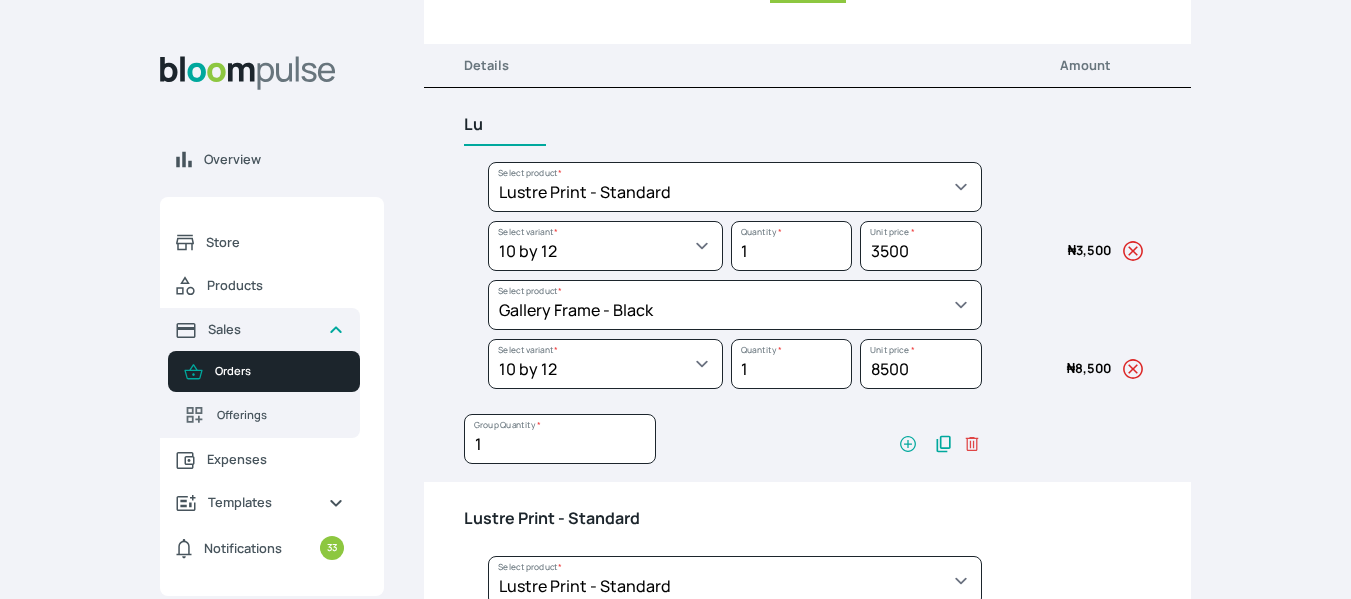 type on "L" 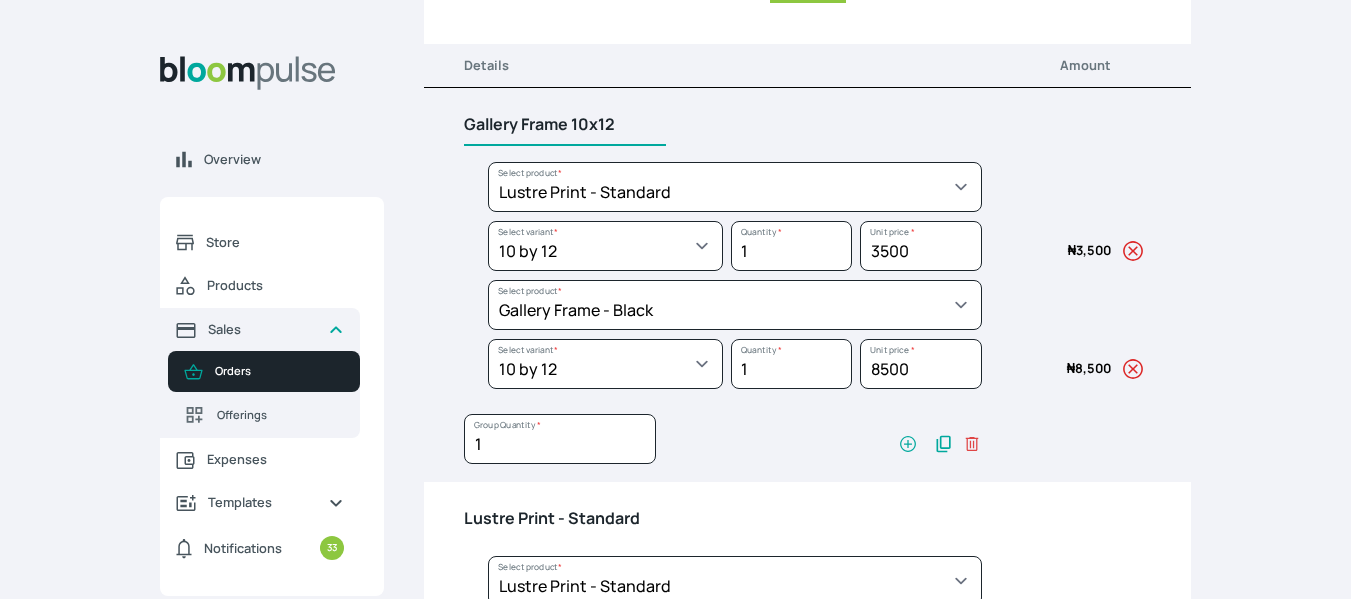 type on "Gallery Frame 10x12" 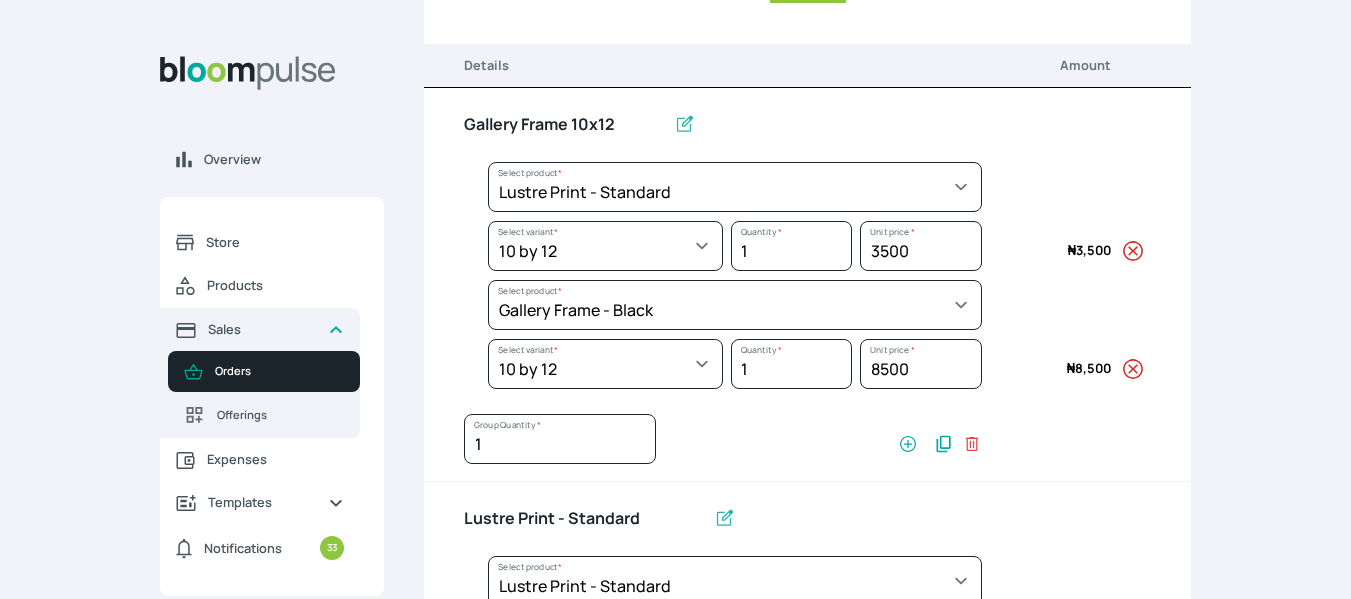 click on "Overview Store Products Sales Orders Offerings Expenses Templates Notifications 33 Atirira    Add business Sign out Atirira   Add business   Sign out [PERSON_NAME] Atirira Back to  orders Add new  order Order details Order items Additional information Details Amount Gallery Frame 10x12 Select product * Big Frame (Black) Canvas Print Canvas Print - Standard Canvas Stretching Certificate Printing Dry Mount Lamination Express Order Floating Frame Foam board mount with Matting Folio Box Frame Bracing Frame Stand Gallery Frame - Black Gallery Frame - Brown Gallery Frame - Cream Gallery Frame - White Gallery Rental Lustre Print - PRO Lustre Print - Standard Photowood Print Lamination Slim Gallery Frame - Black White Matting White Mount Board 5mm Wooden Frame Select product  * Select variant * 10 by 10 10 by 12 10 by 15 10 by 16 11 by 12 11 by 14 11.7 by 16.5 12 by 12 12 by 13 12 by 14 12 by 15 12 by 16 12 by 18 12 by 20 14 by 18 14 by 20 14 by 24 14 by 8 16 by 16 16 by 20 16 by 22 16 by 24 16 by 29 18 by 18  * 1" at bounding box center [675, 38] 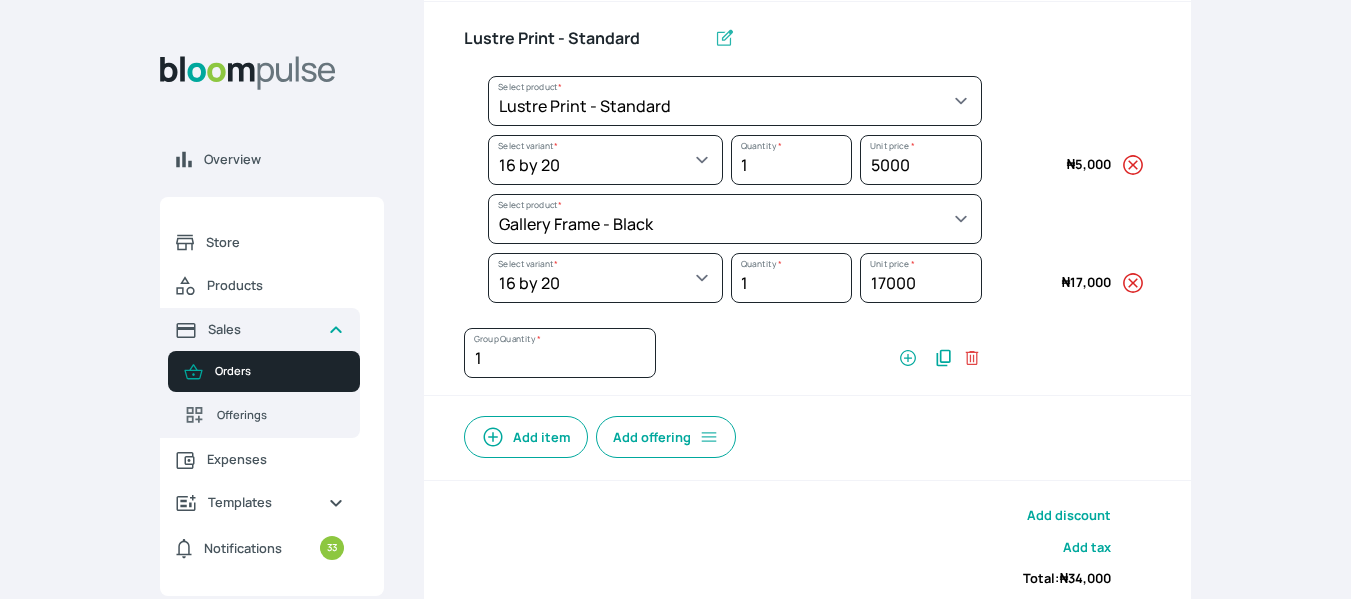 scroll, scrollTop: 743, scrollLeft: 0, axis: vertical 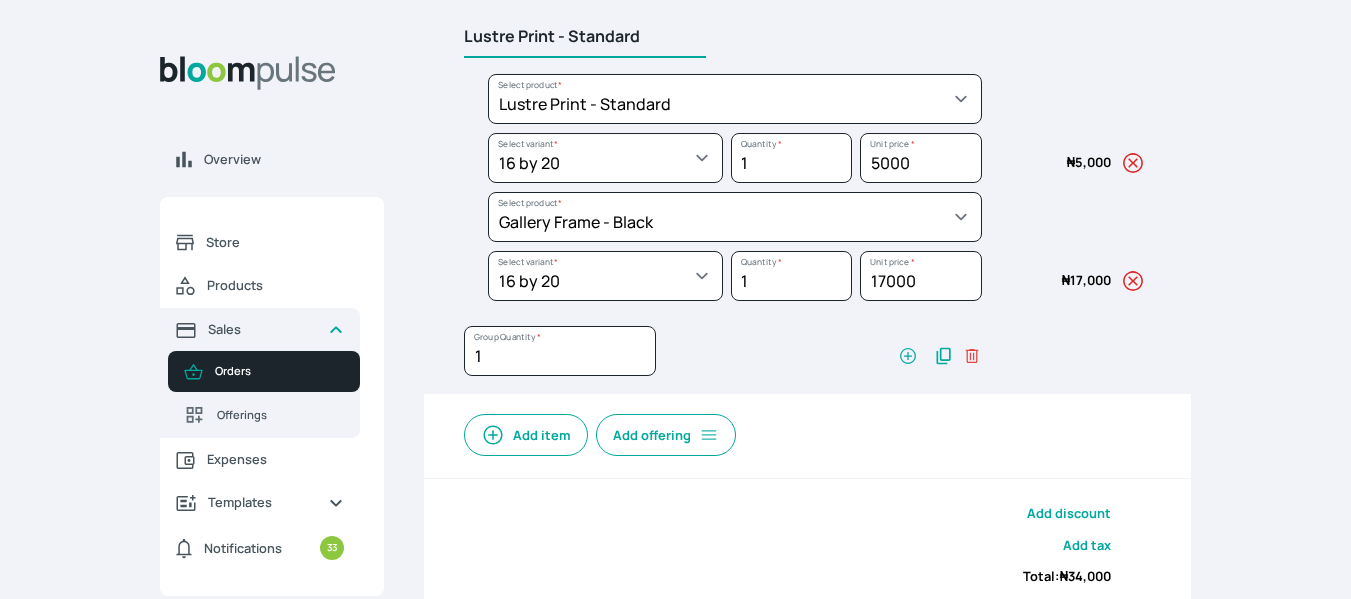 click on "Lustre Print - Standard" at bounding box center (585, 37) 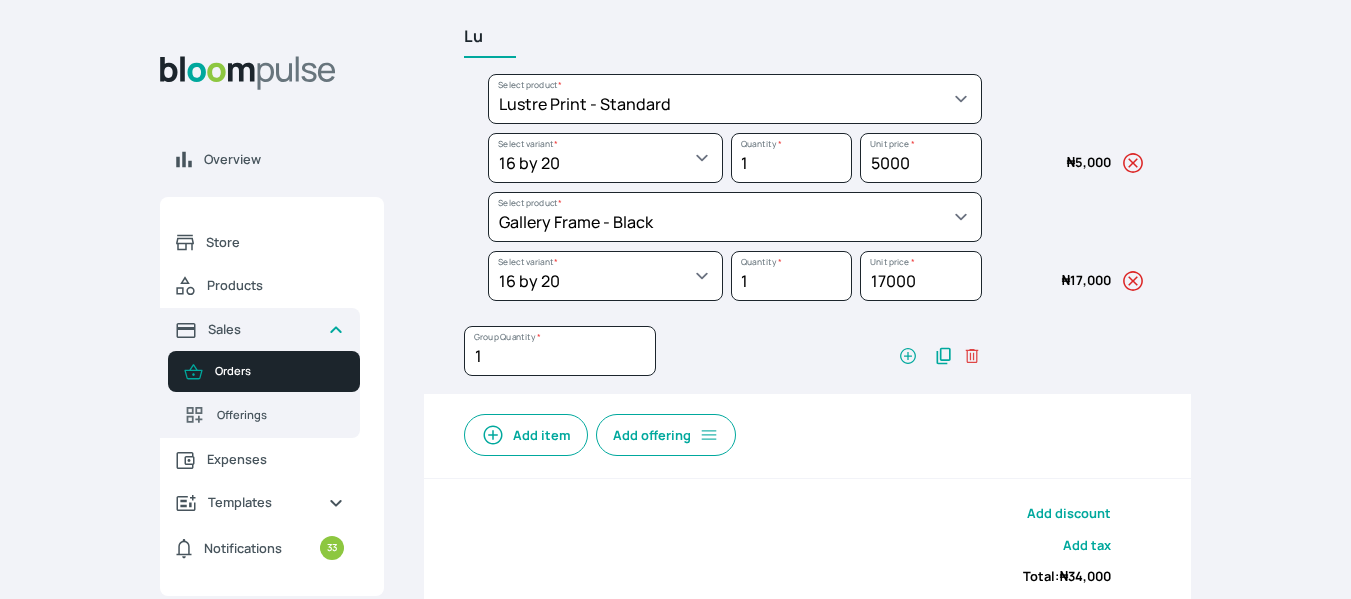 type on "L" 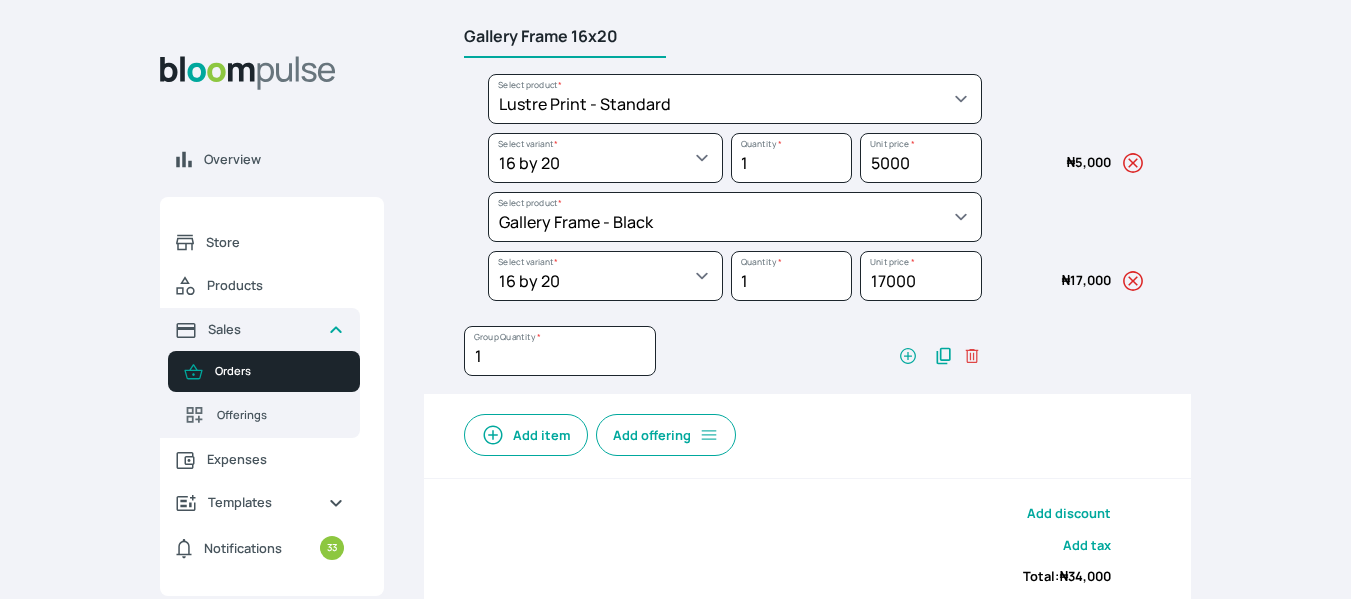 scroll, scrollTop: 887, scrollLeft: 0, axis: vertical 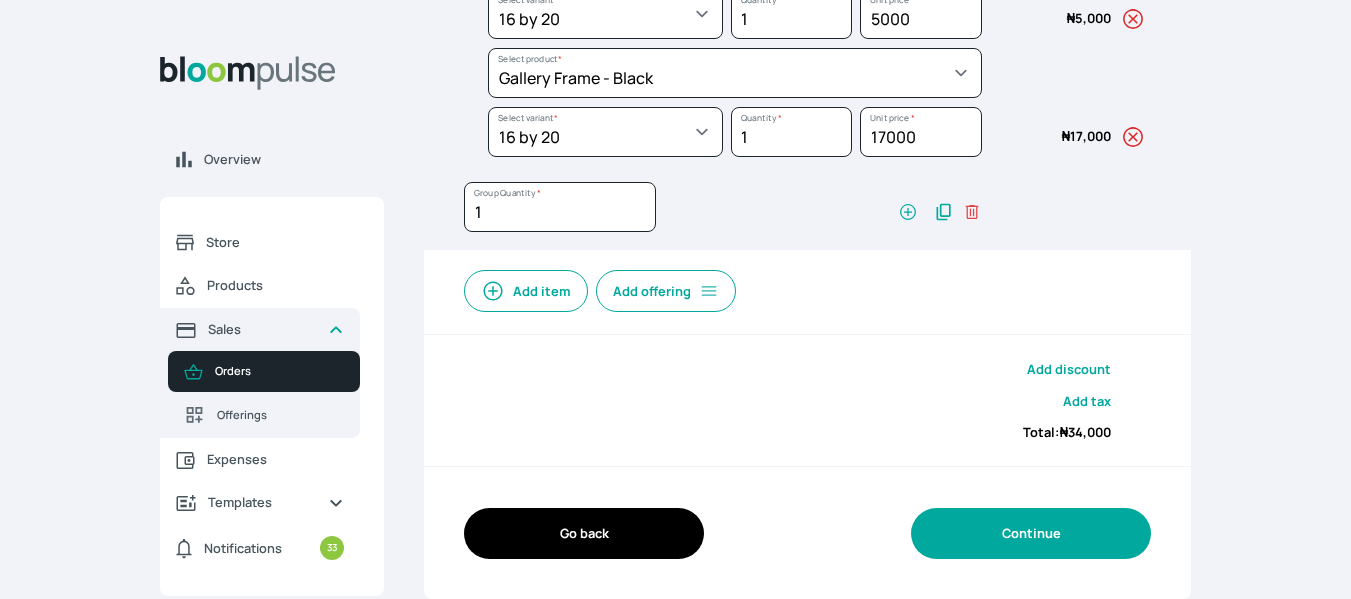 type on "Gallery Frame 16x20" 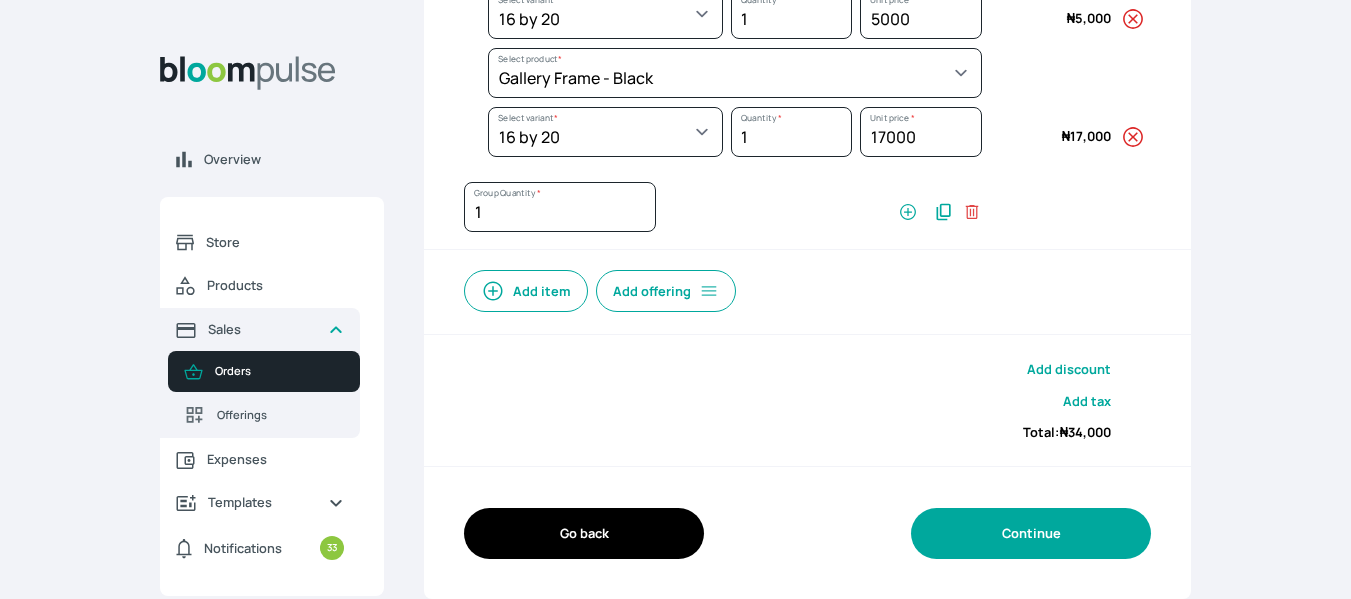 click on "Continue" at bounding box center [1031, 533] 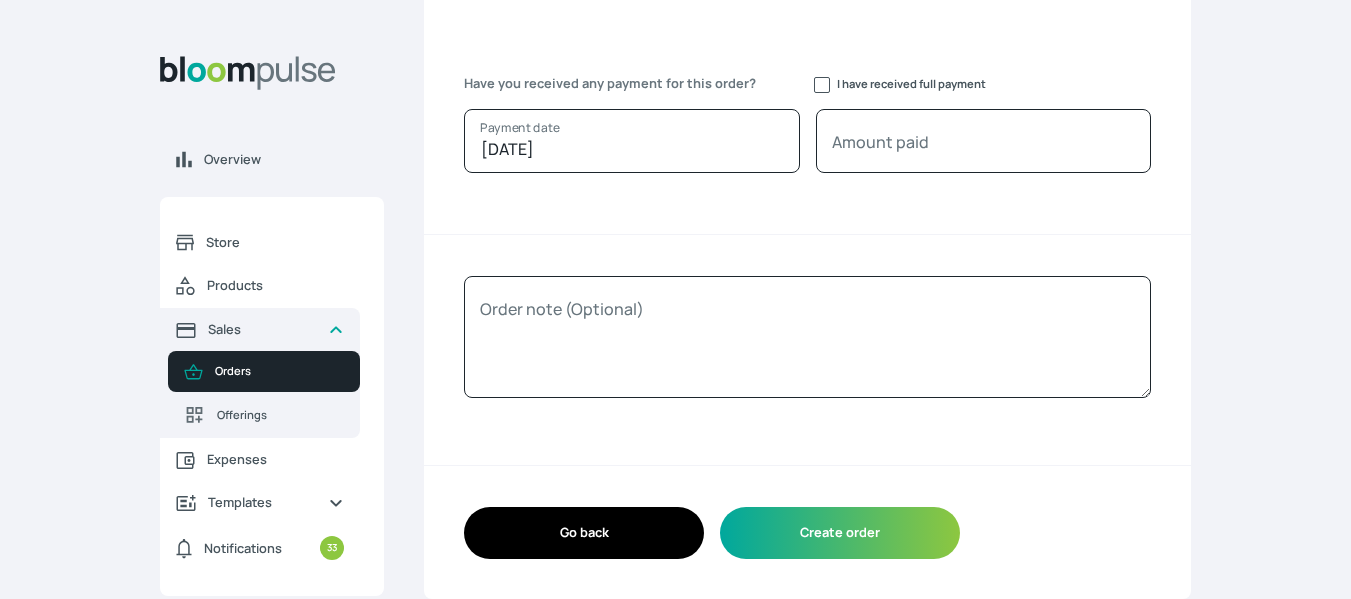 scroll, scrollTop: 271, scrollLeft: 0, axis: vertical 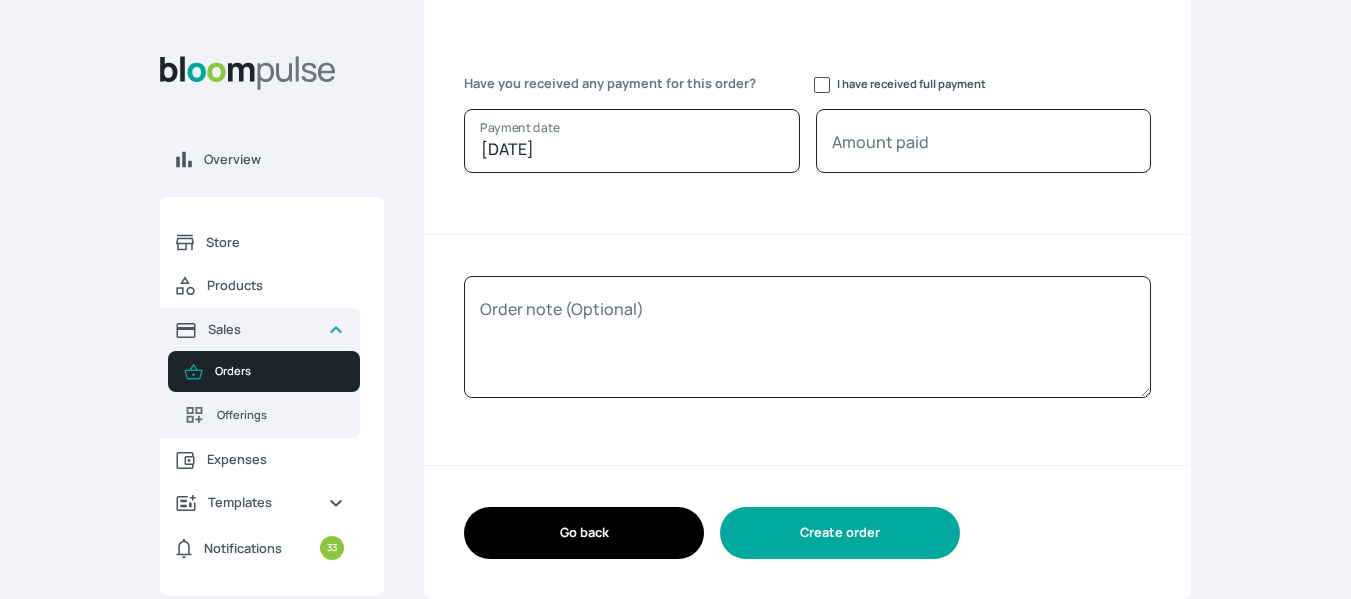 click on "Create order" at bounding box center [840, 532] 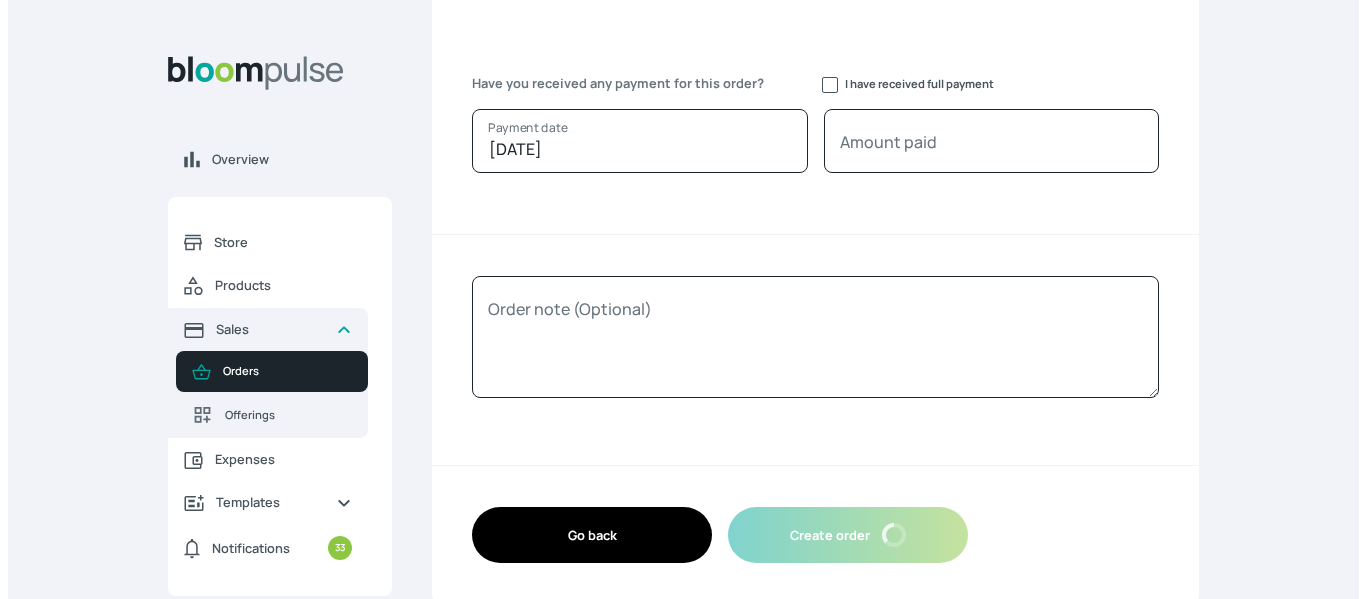 scroll, scrollTop: 0, scrollLeft: 0, axis: both 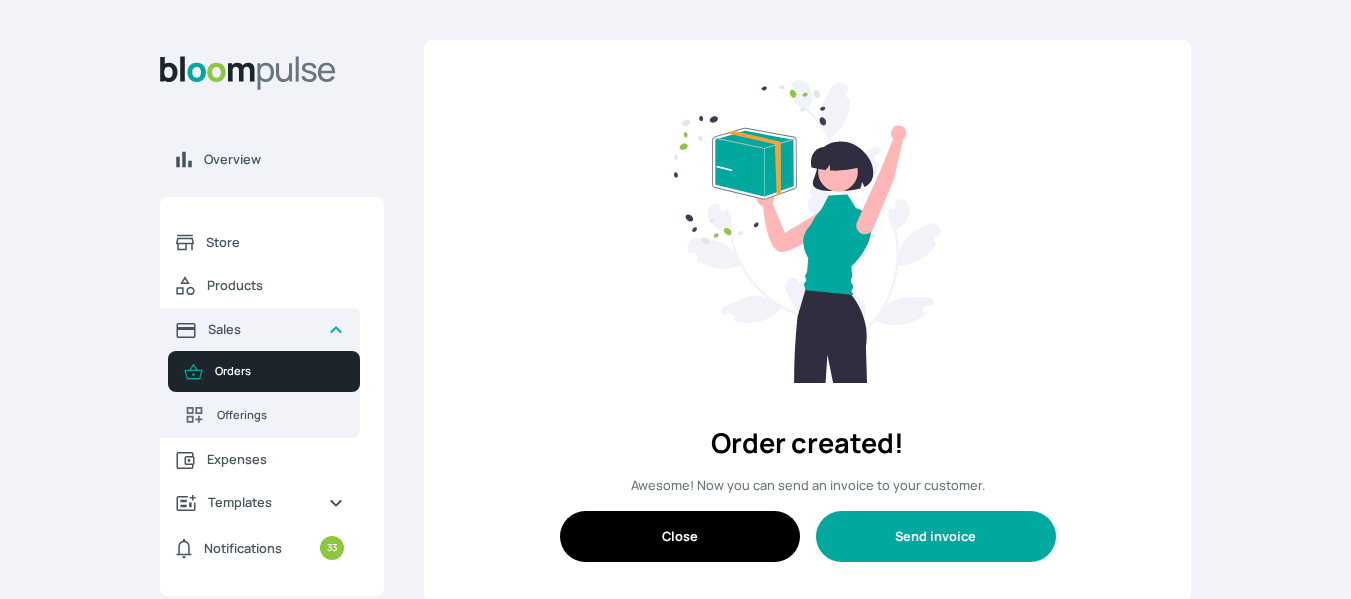 click on "Send invoice" at bounding box center [936, 536] 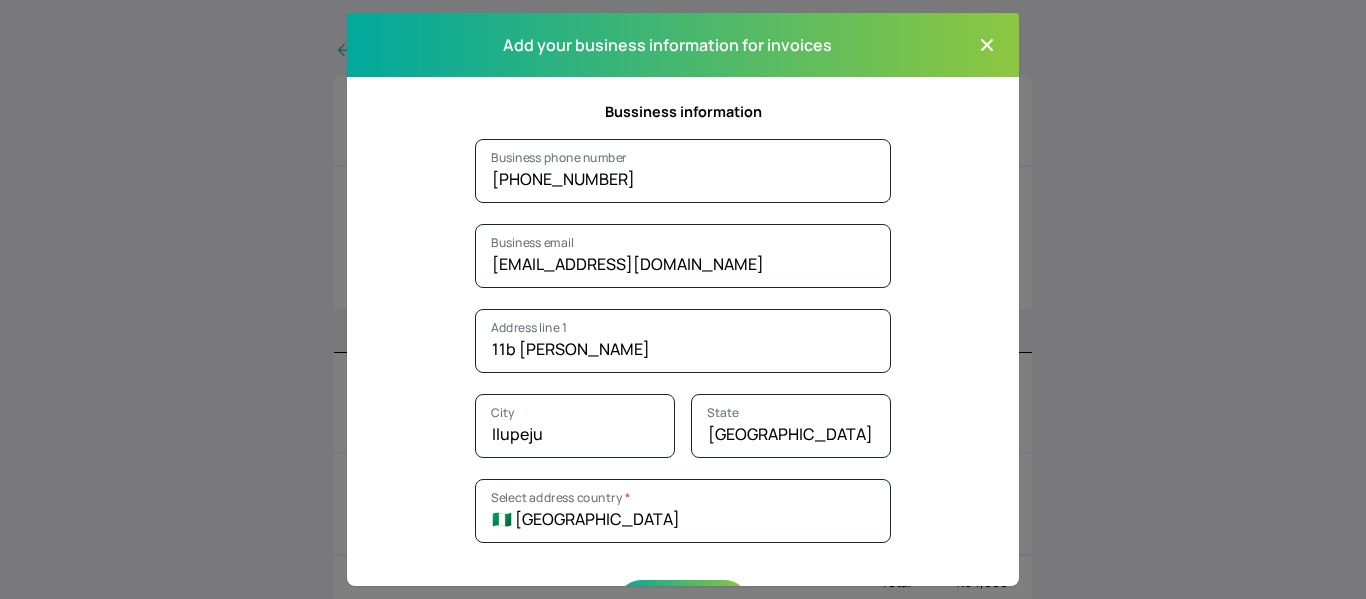 click 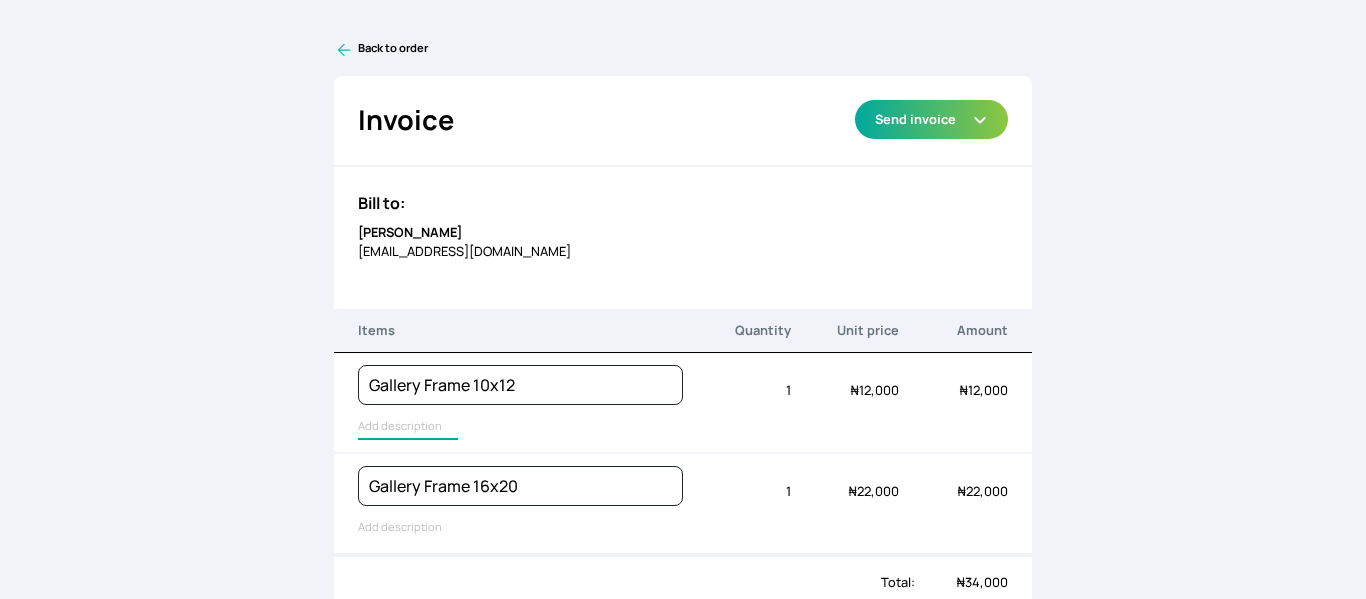 type on "Lustre Print - Standard, Gallery Frame - Black" 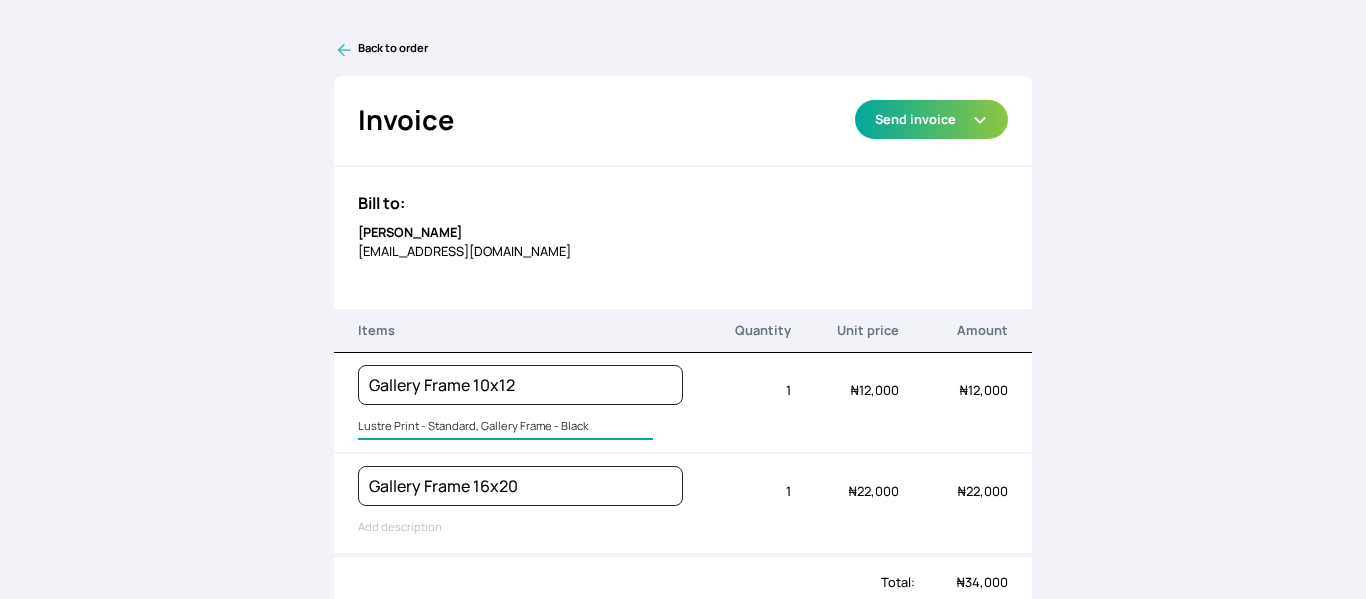 click on "Lustre Print - Standard, Gallery Frame - Black" at bounding box center (505, 427) 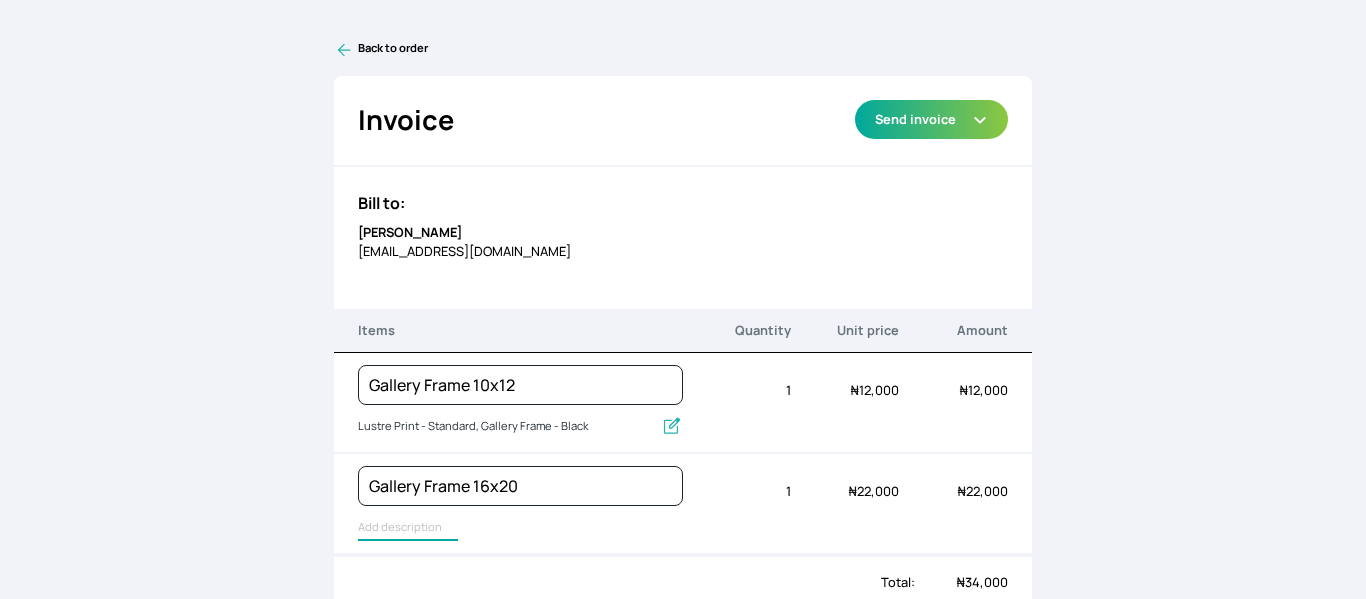 type on "Lustre Print - Standard, Gallery Frame - Black" 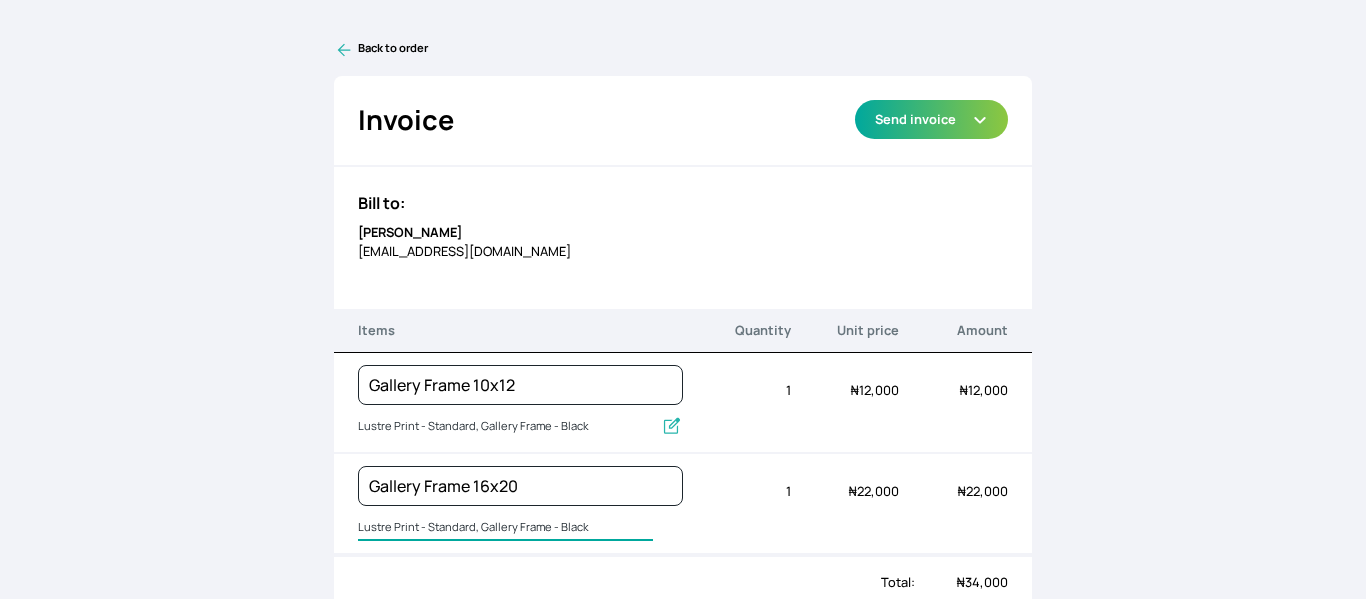 click on "Lustre Print - Standard, Gallery Frame - Black" at bounding box center (505, 528) 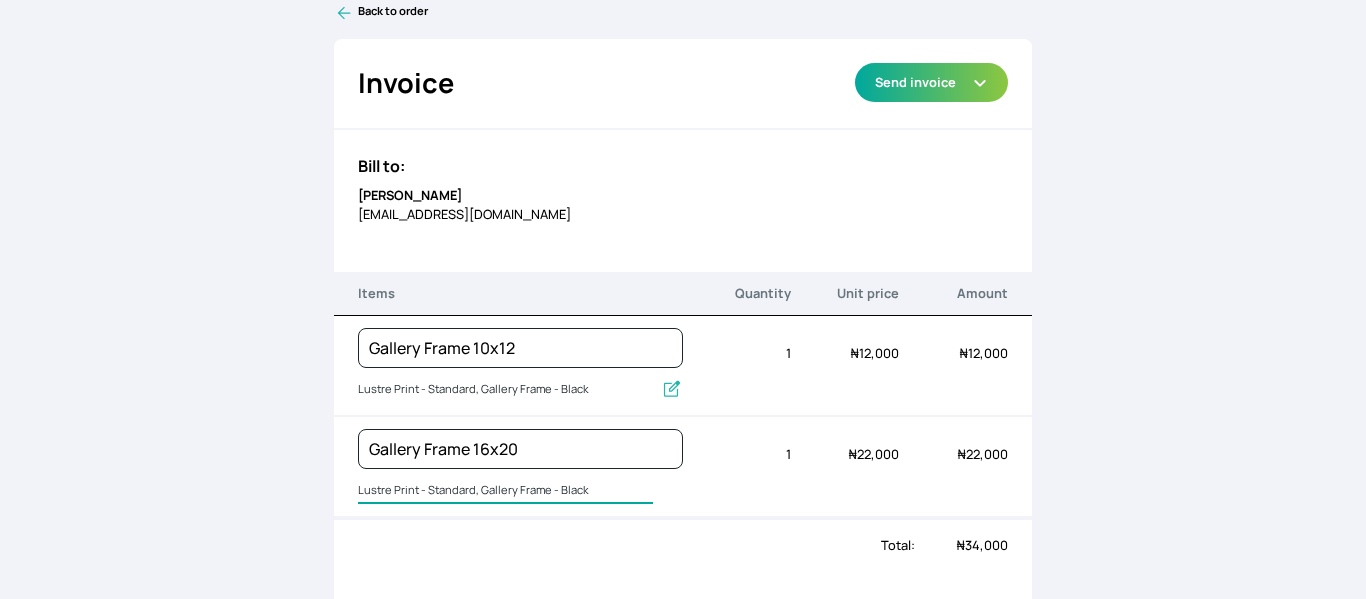 scroll, scrollTop: 0, scrollLeft: 0, axis: both 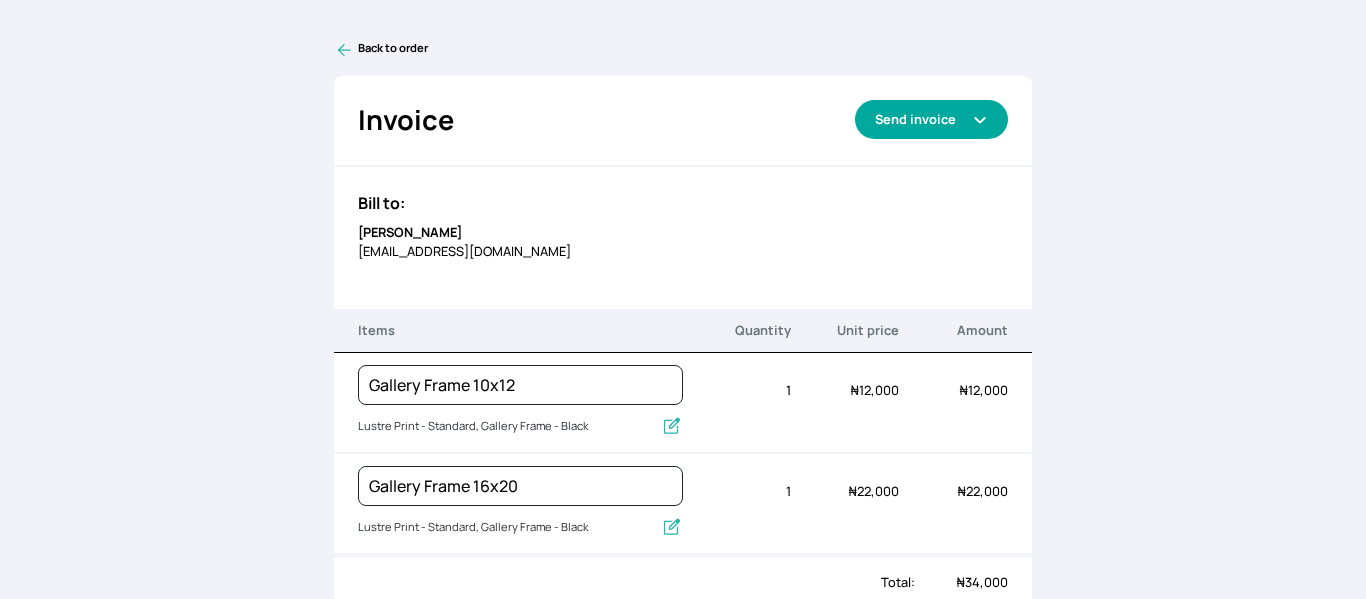click on "Send invoice" at bounding box center [931, 119] 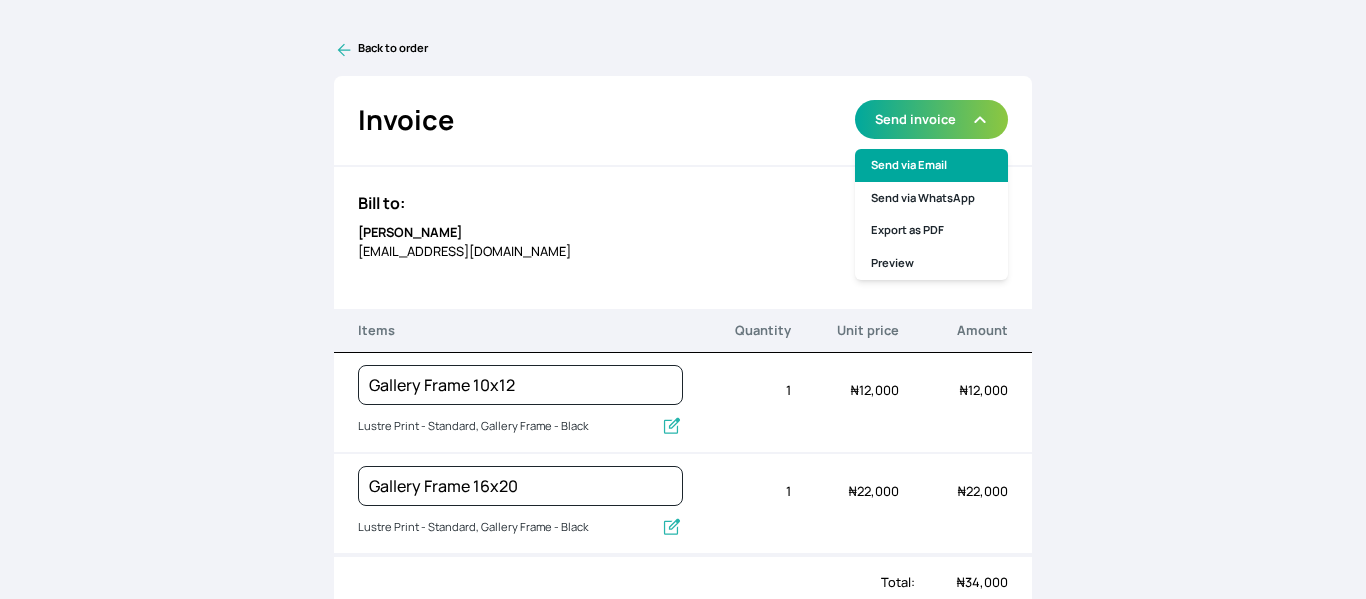click on "Send via Email" at bounding box center (931, 165) 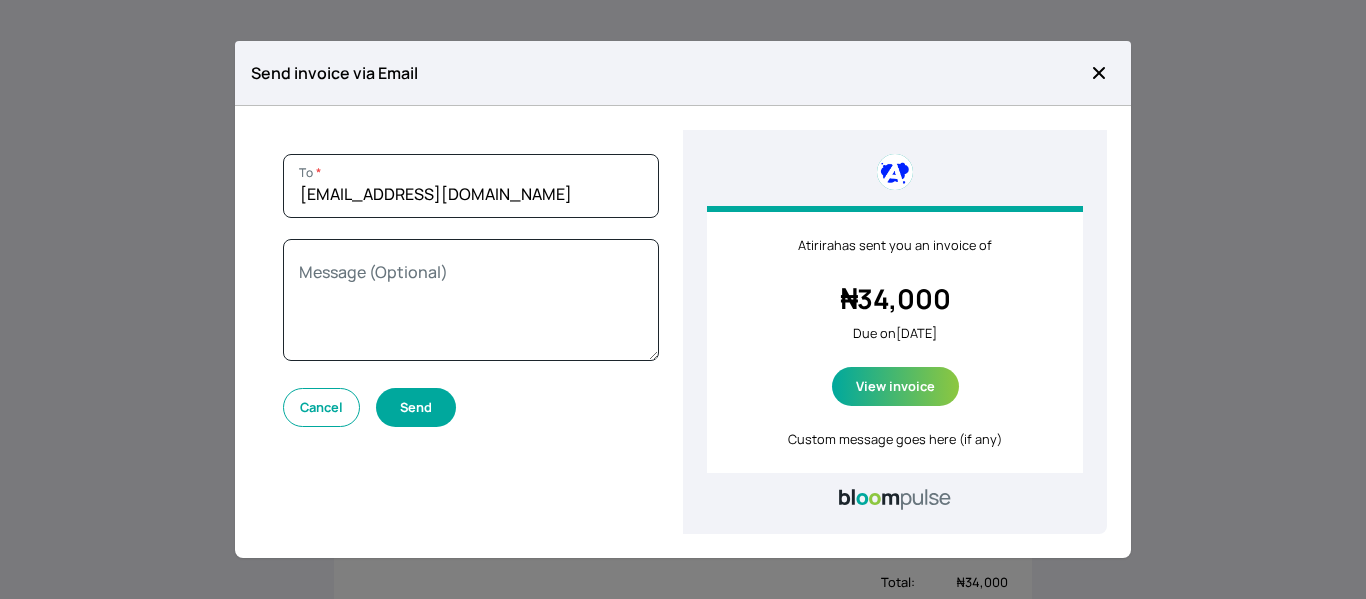 click on "Send" at bounding box center (416, 407) 